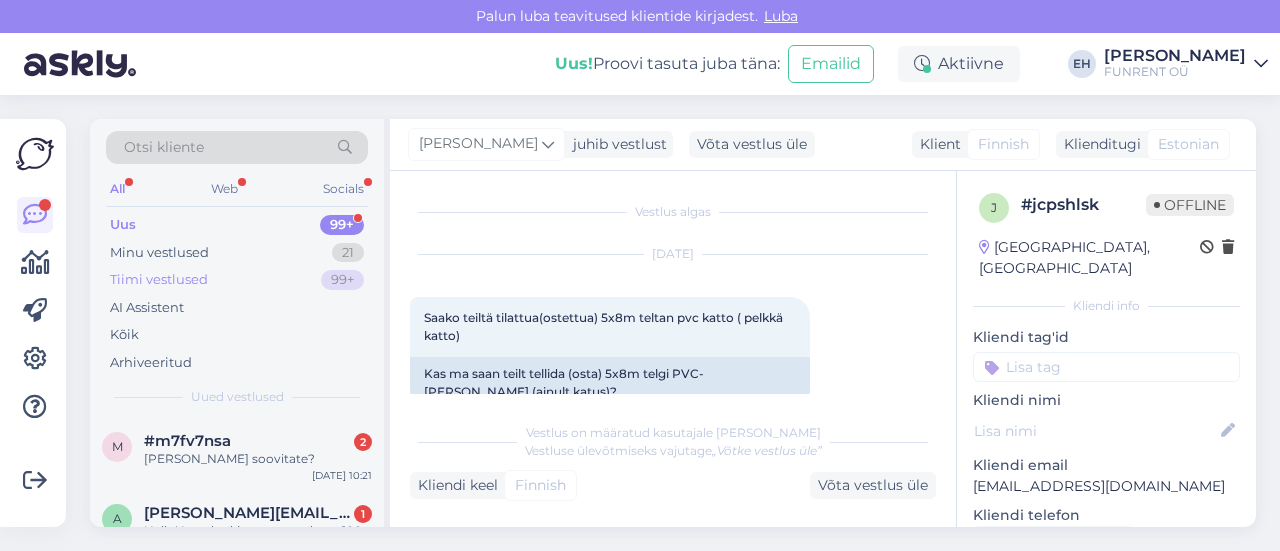 scroll, scrollTop: 0, scrollLeft: 0, axis: both 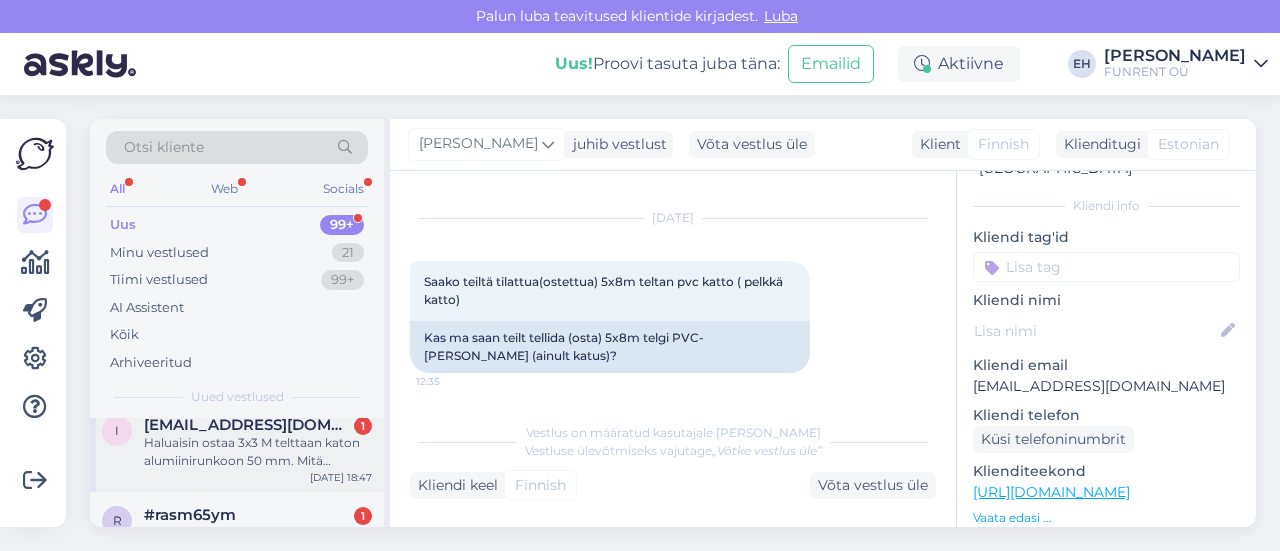 click on "Haluaisin ostaa 3x3 M telttaan katon alumiinirunkoon 50 mm. Mitä maksaa ?" at bounding box center [258, 452] 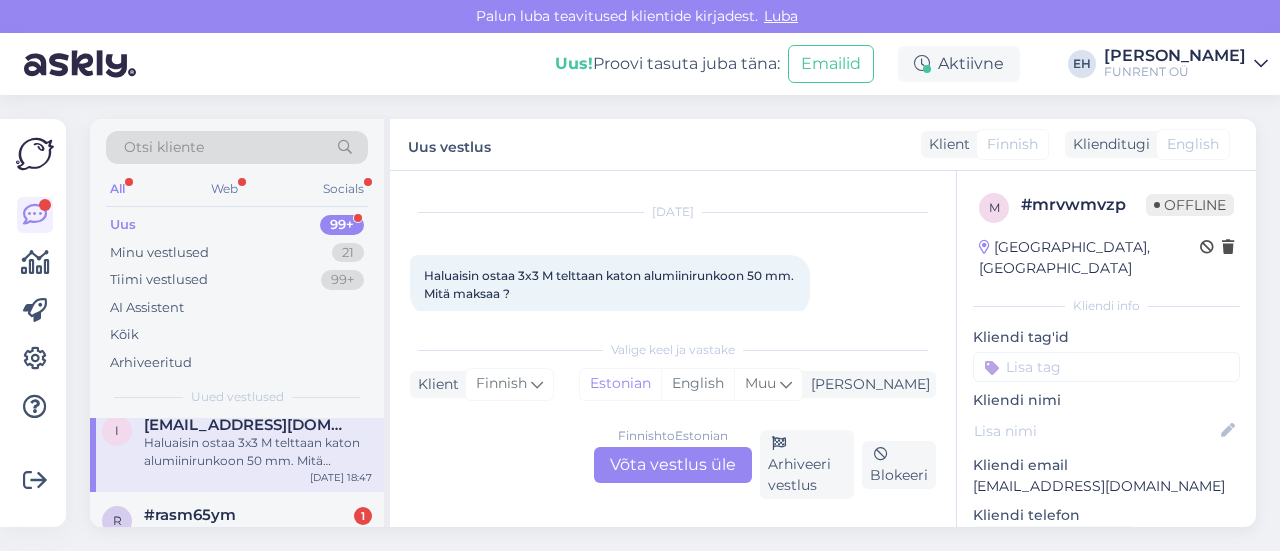 scroll, scrollTop: 100, scrollLeft: 0, axis: vertical 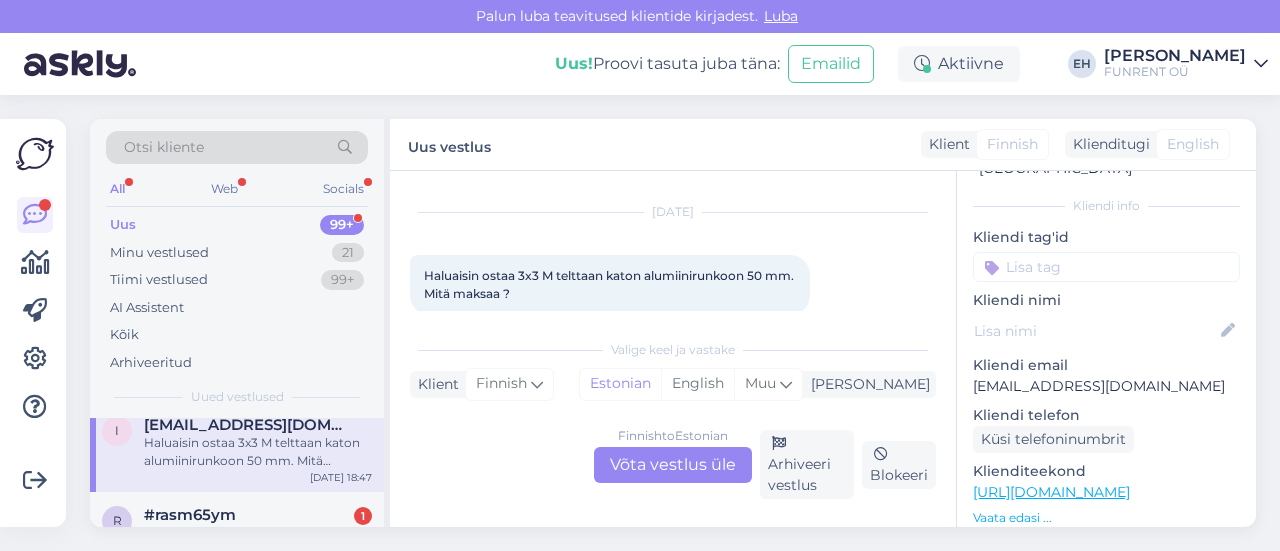click on "[EMAIL_ADDRESS][DOMAIN_NAME]" at bounding box center [1106, 386] 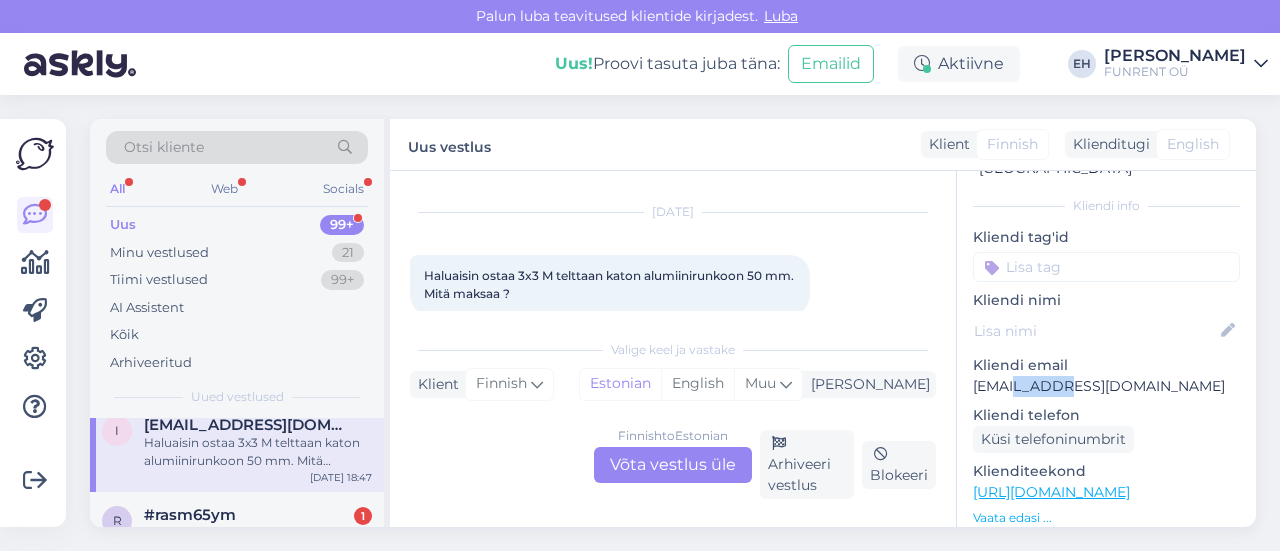 click on "[EMAIL_ADDRESS][DOMAIN_NAME]" at bounding box center [1106, 386] 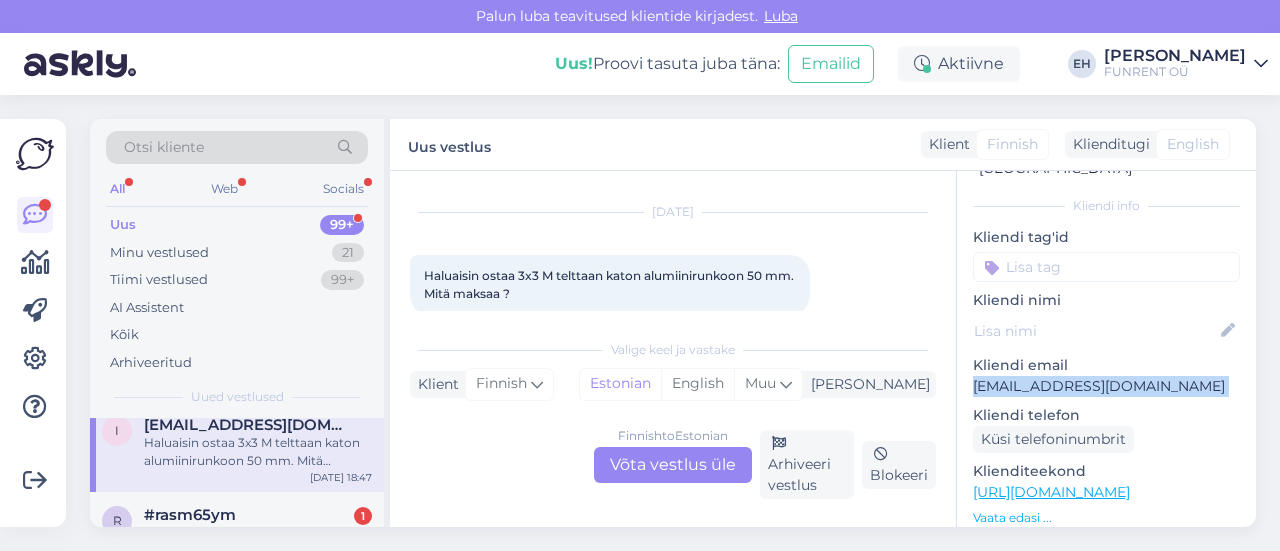 click on "[EMAIL_ADDRESS][DOMAIN_NAME]" at bounding box center (1106, 386) 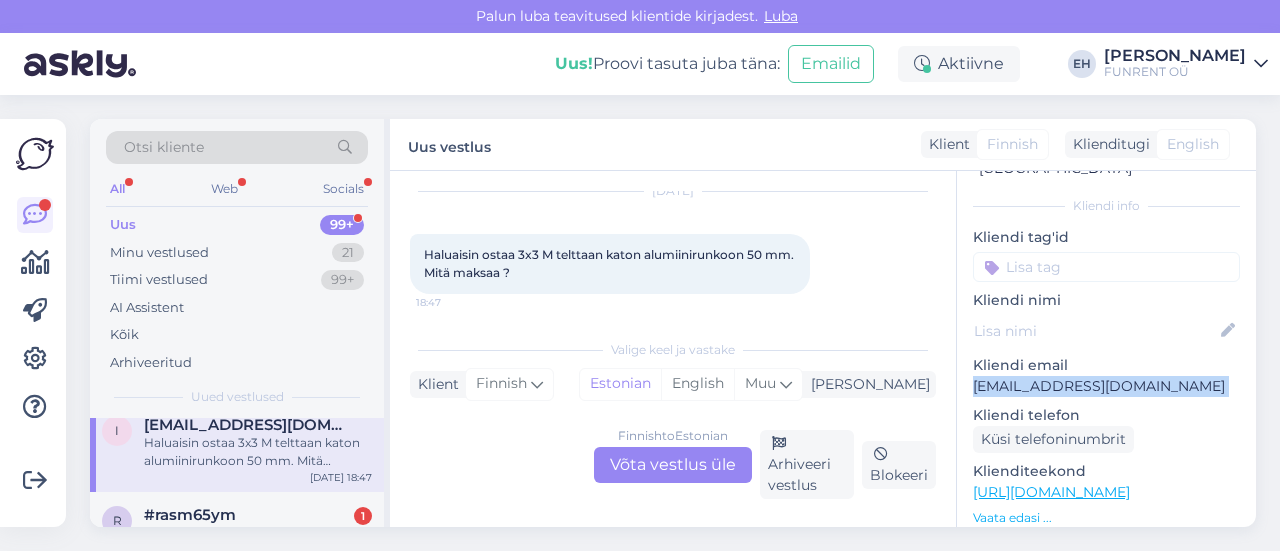 scroll, scrollTop: 67, scrollLeft: 0, axis: vertical 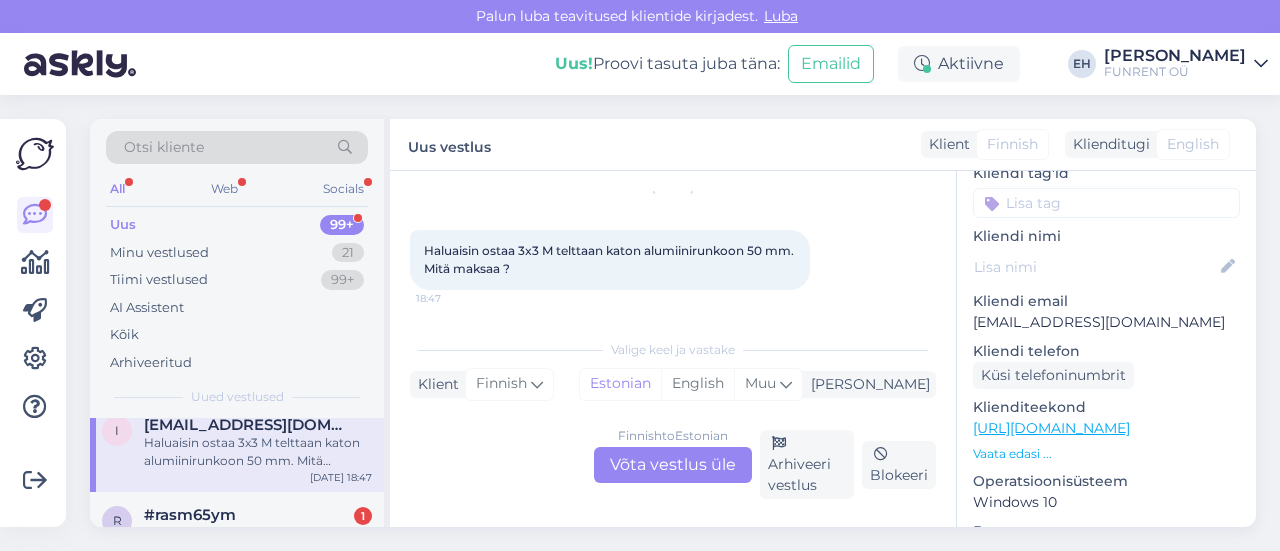 click on "Finnish  to  Estonian" at bounding box center (673, 436) 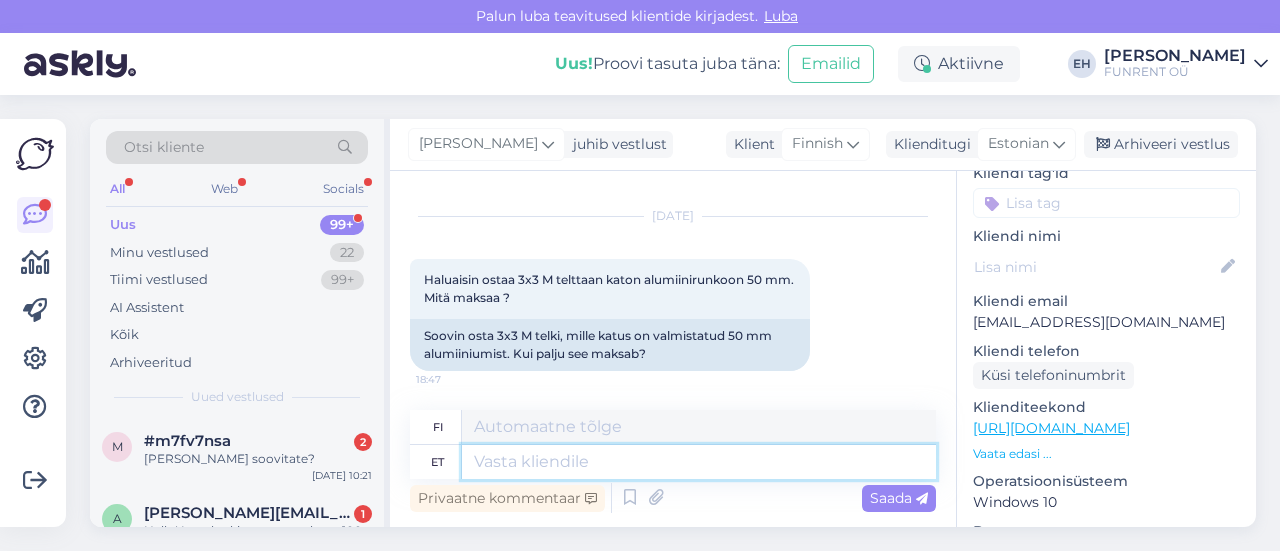 click at bounding box center [699, 462] 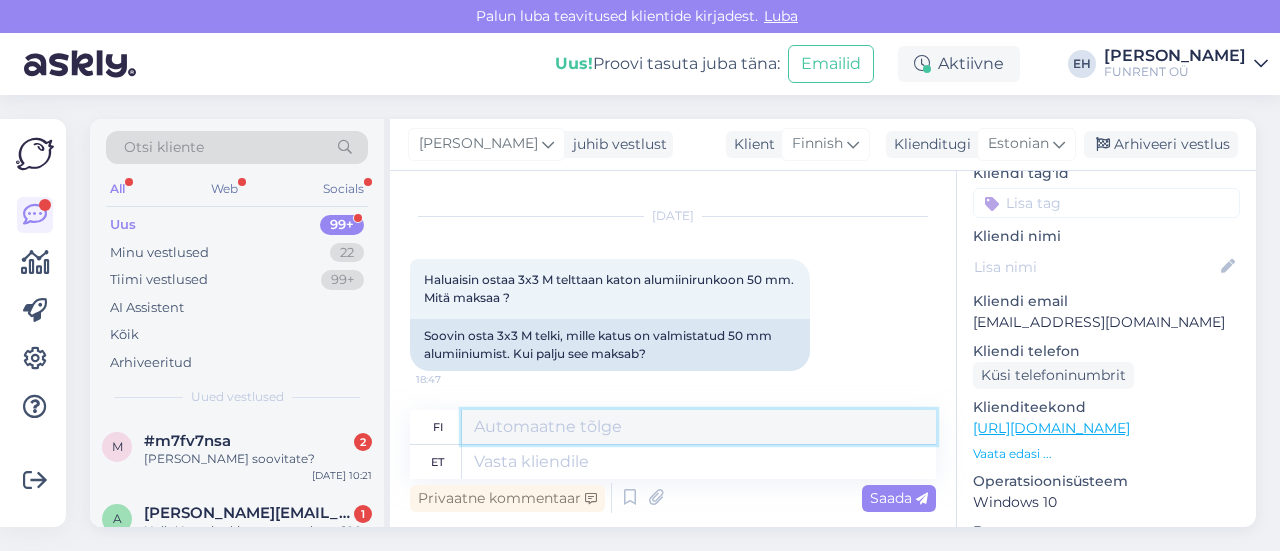 click at bounding box center (699, 427) 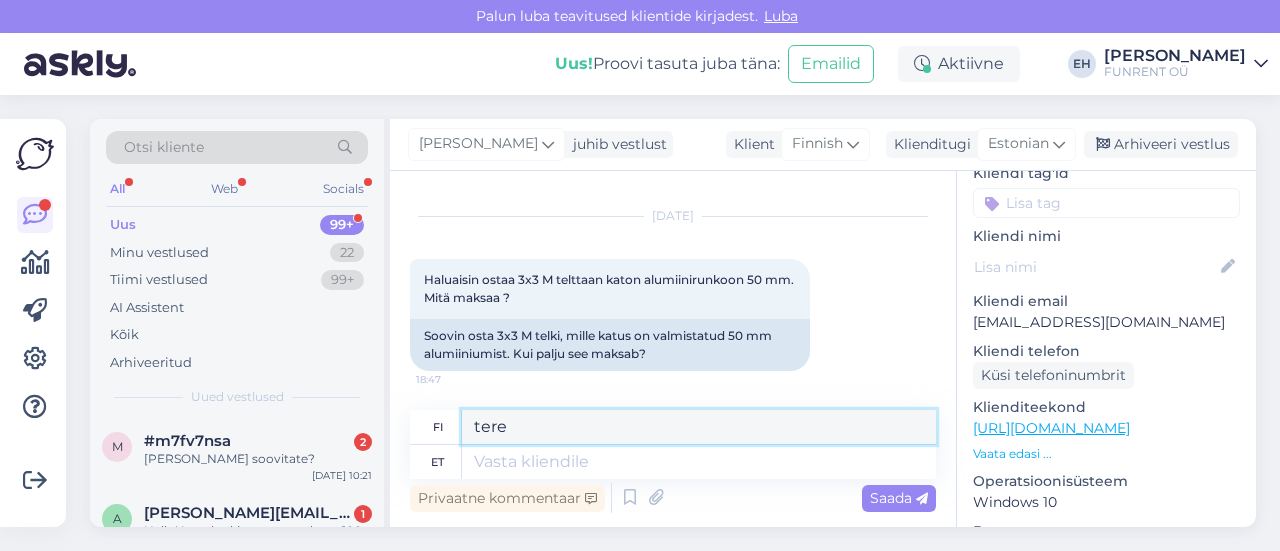type on "tere" 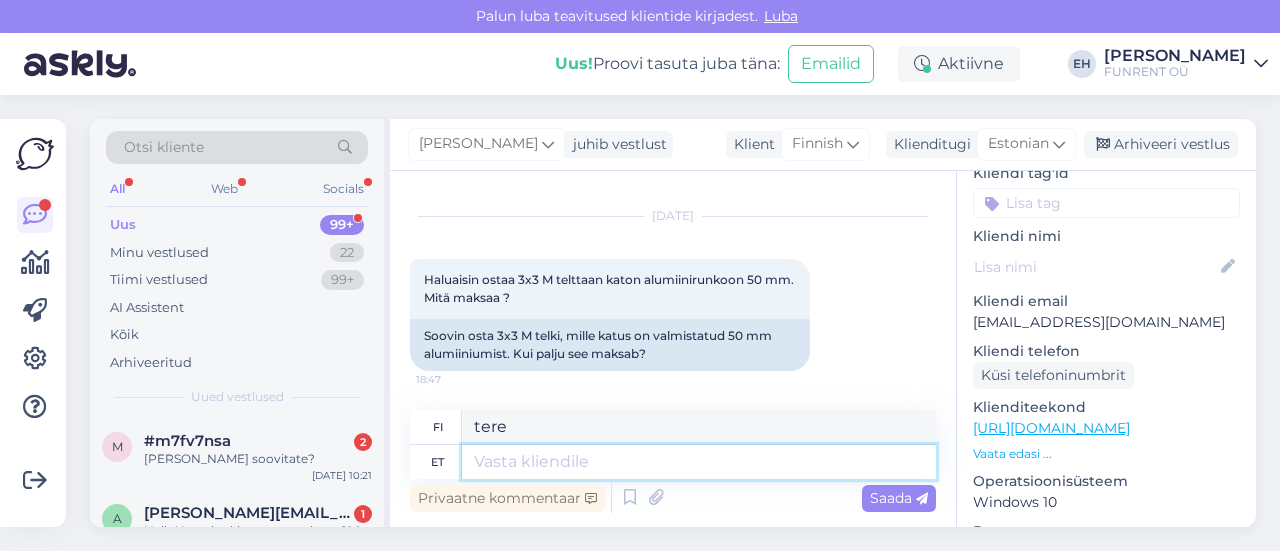 click at bounding box center [699, 462] 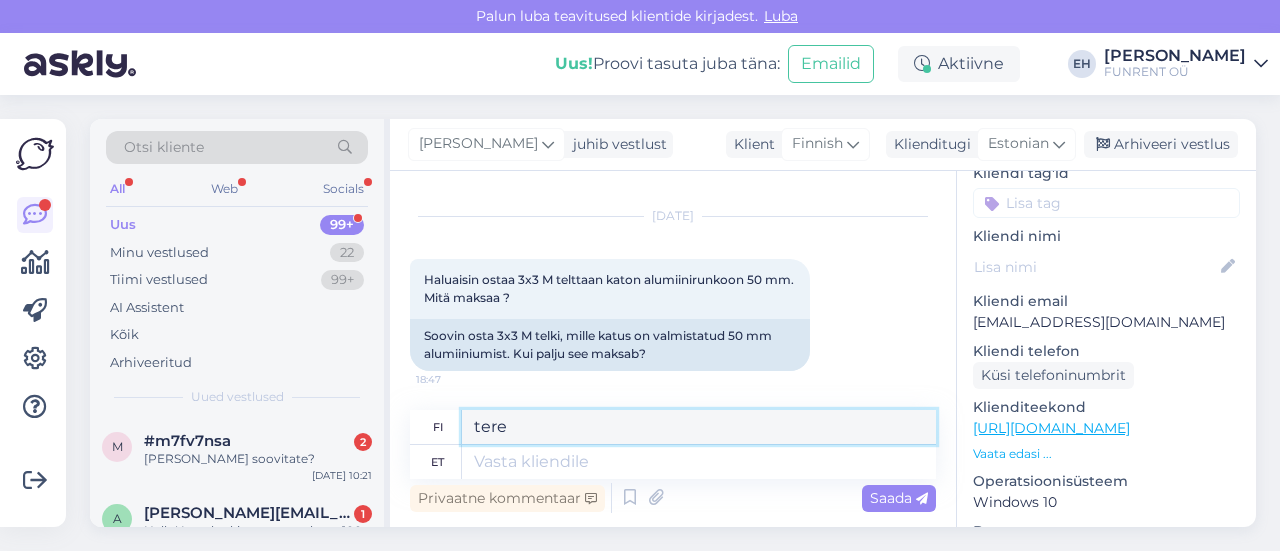 click on "tere" at bounding box center (699, 427) 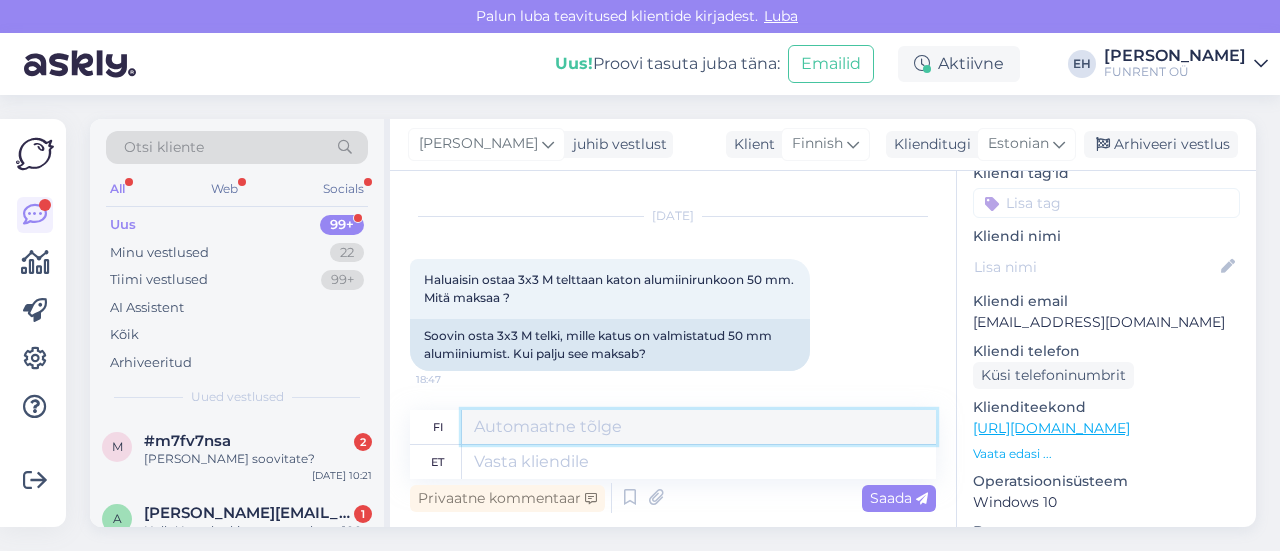 type 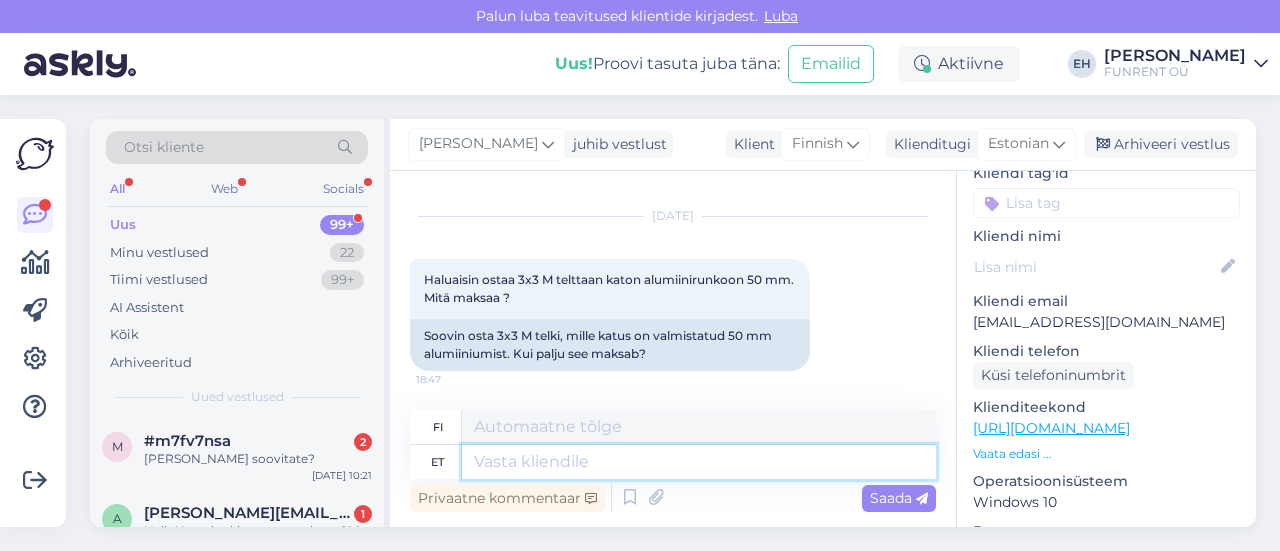 click at bounding box center [699, 462] 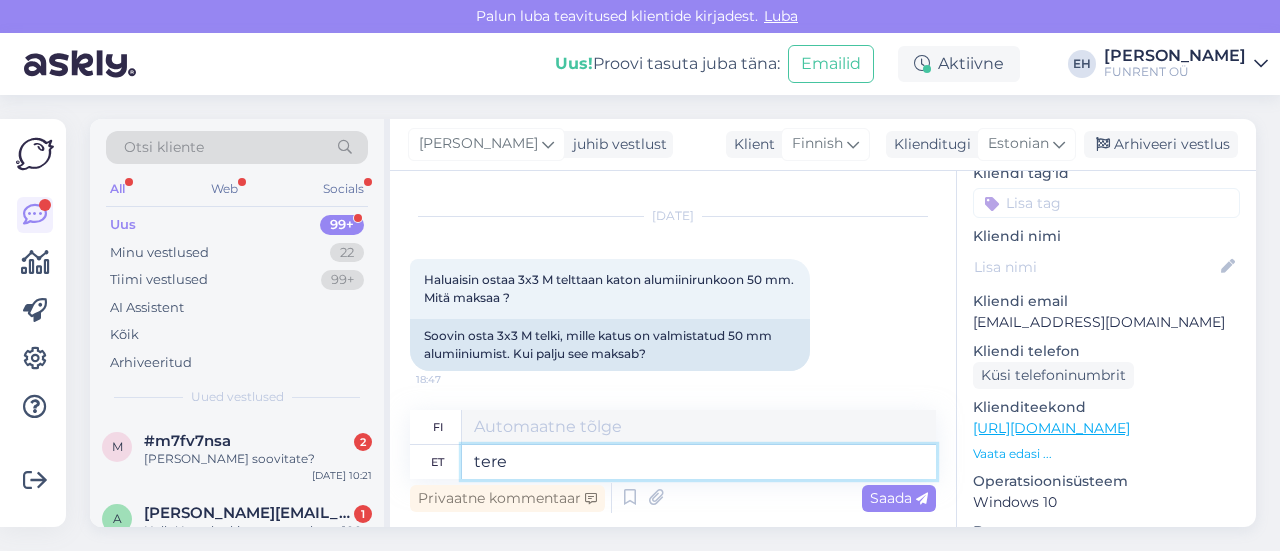 type on "ter" 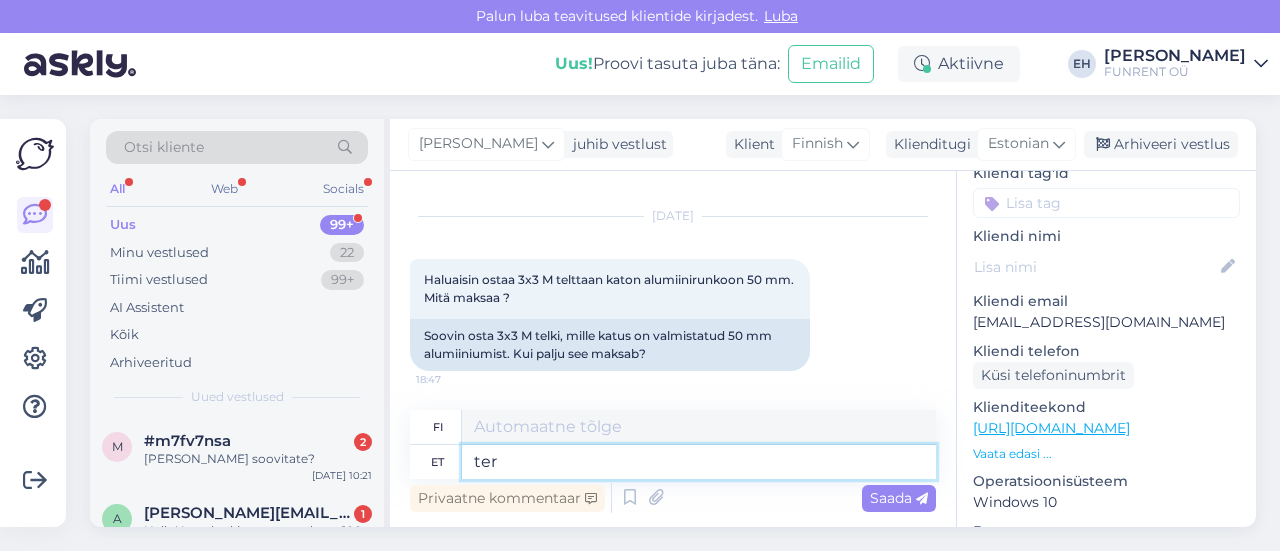 type on "Hei" 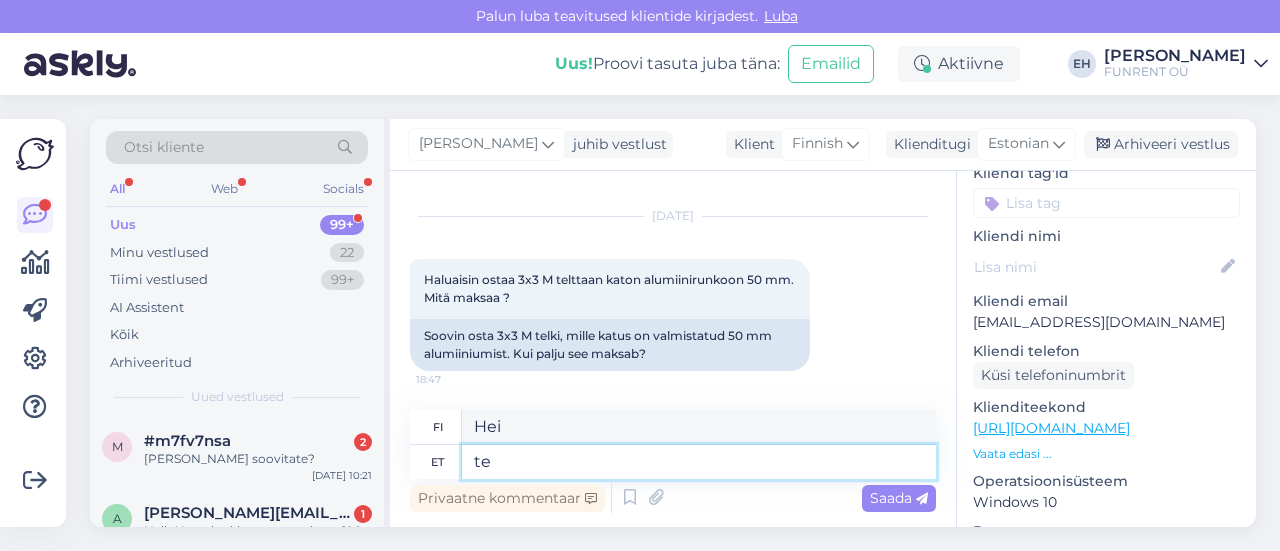 type on "t" 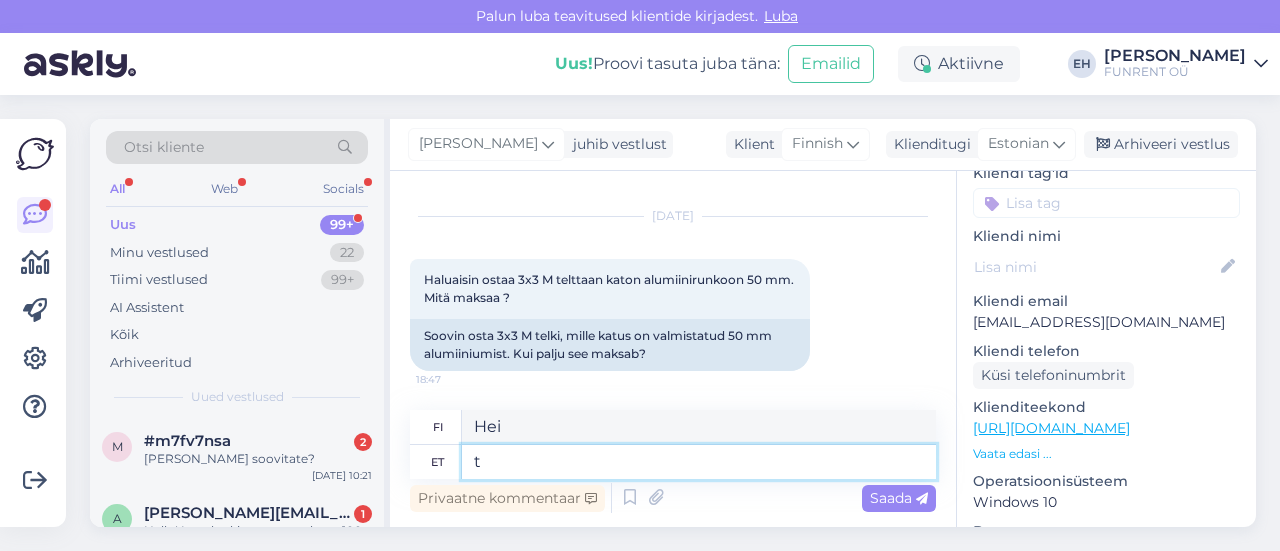 type 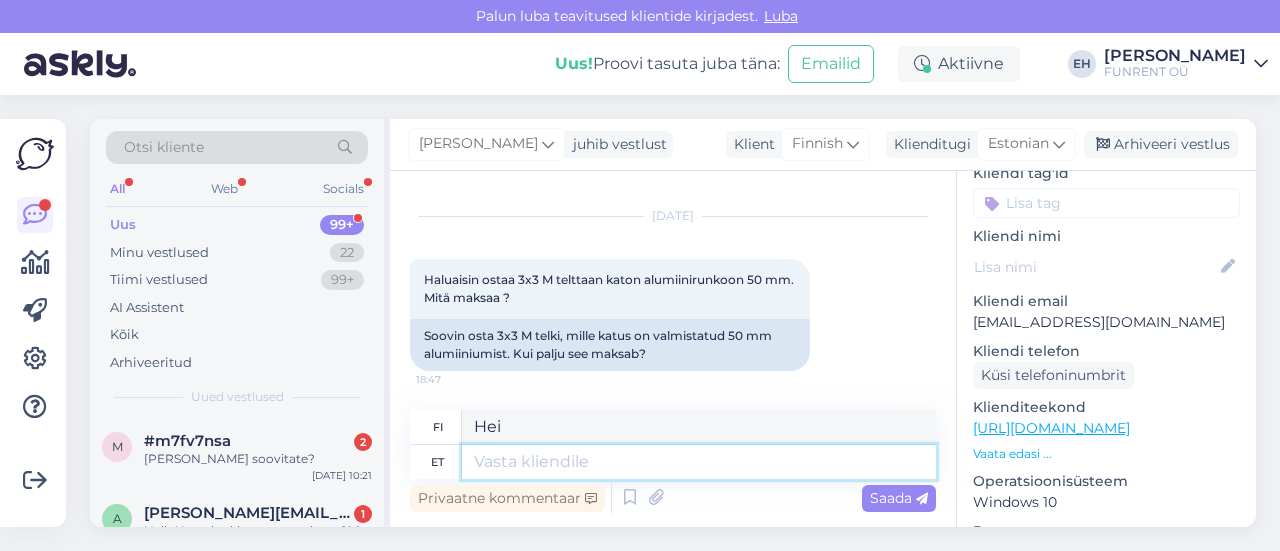 type 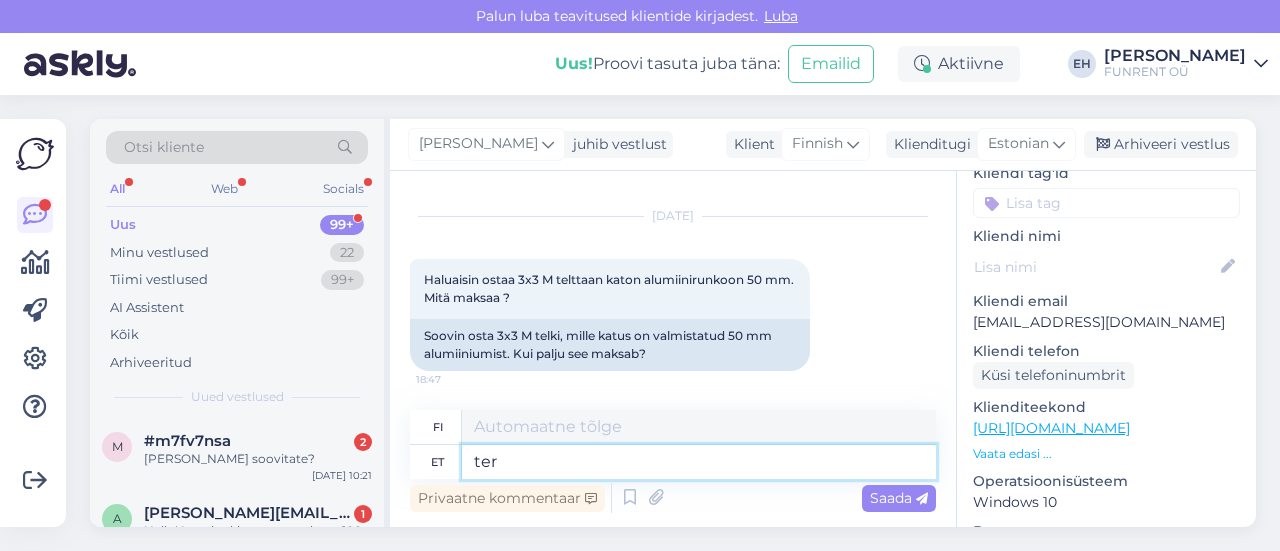 type on "tere" 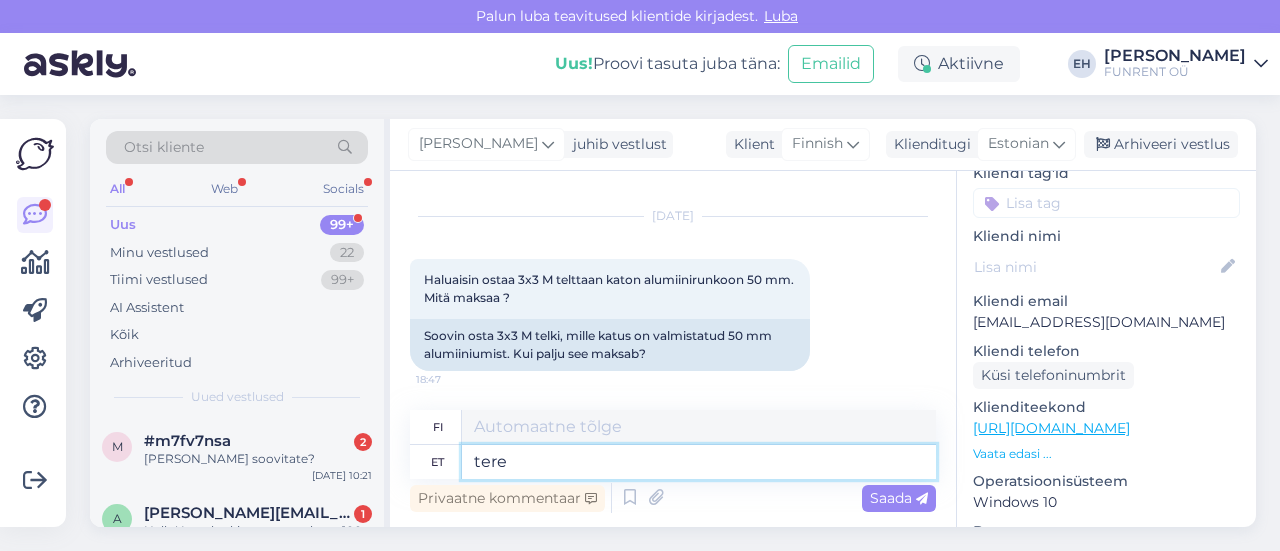 type on "Hei" 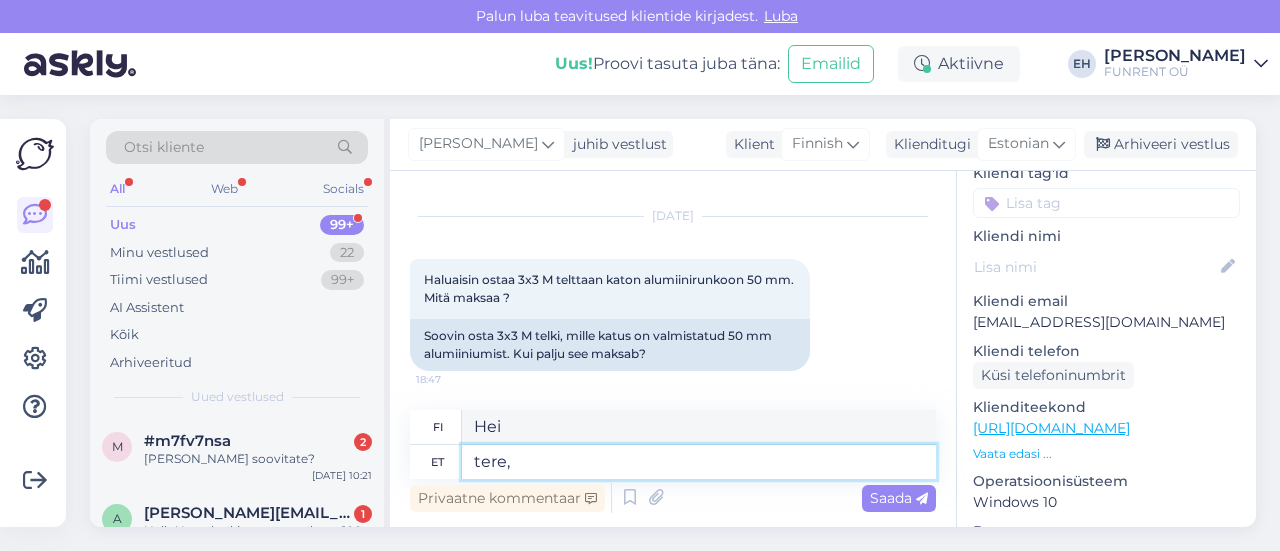 type on "tere," 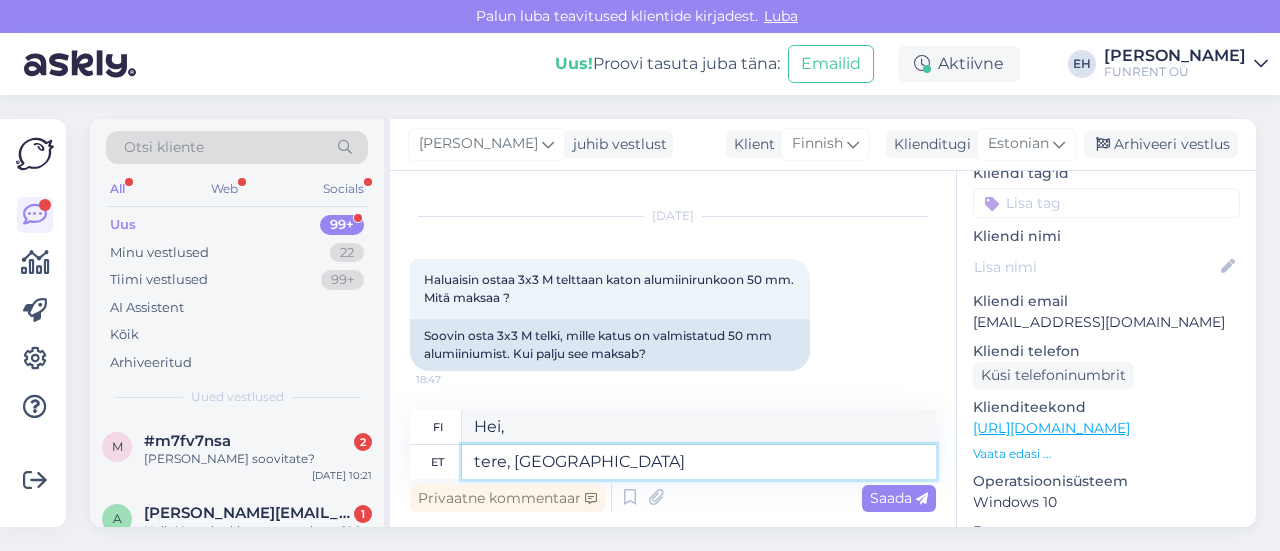 type on "tere, [GEOGRAPHIC_DATA] k" 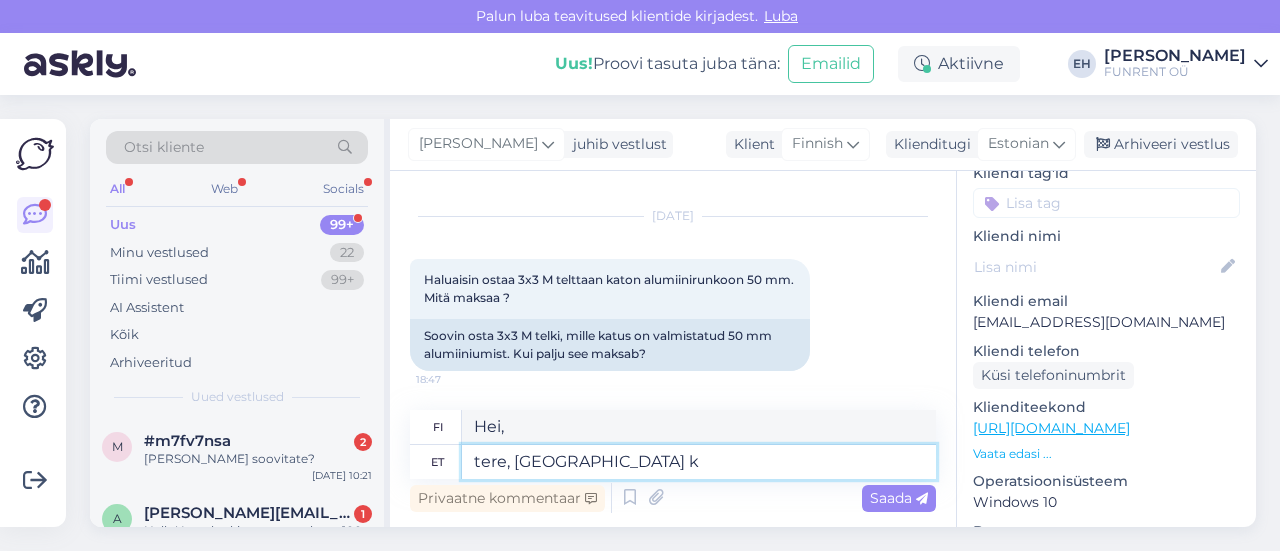 type on "Hei, [DEMOGRAPHIC_DATA]" 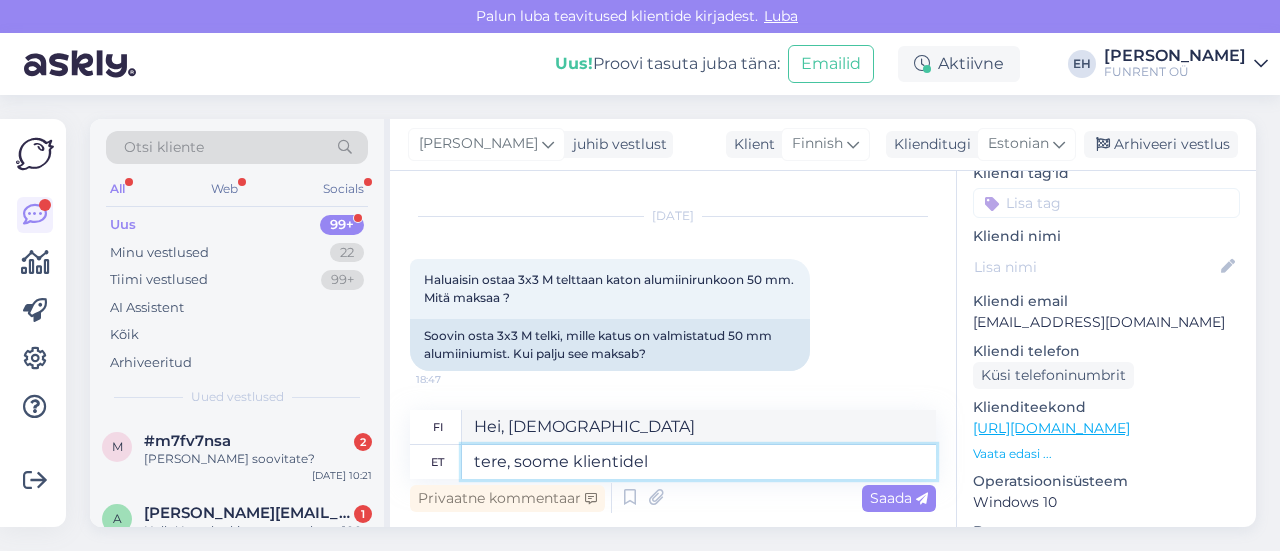 type on "tere, soome klientidele" 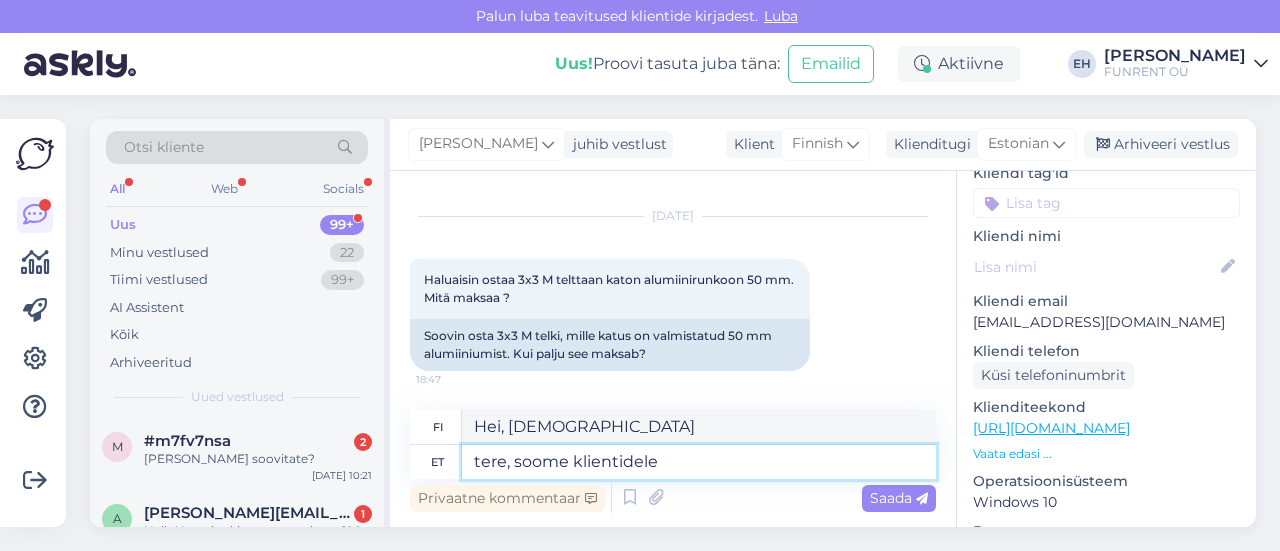 type on "Hei [DEMOGRAPHIC_DATA] asiakkaat" 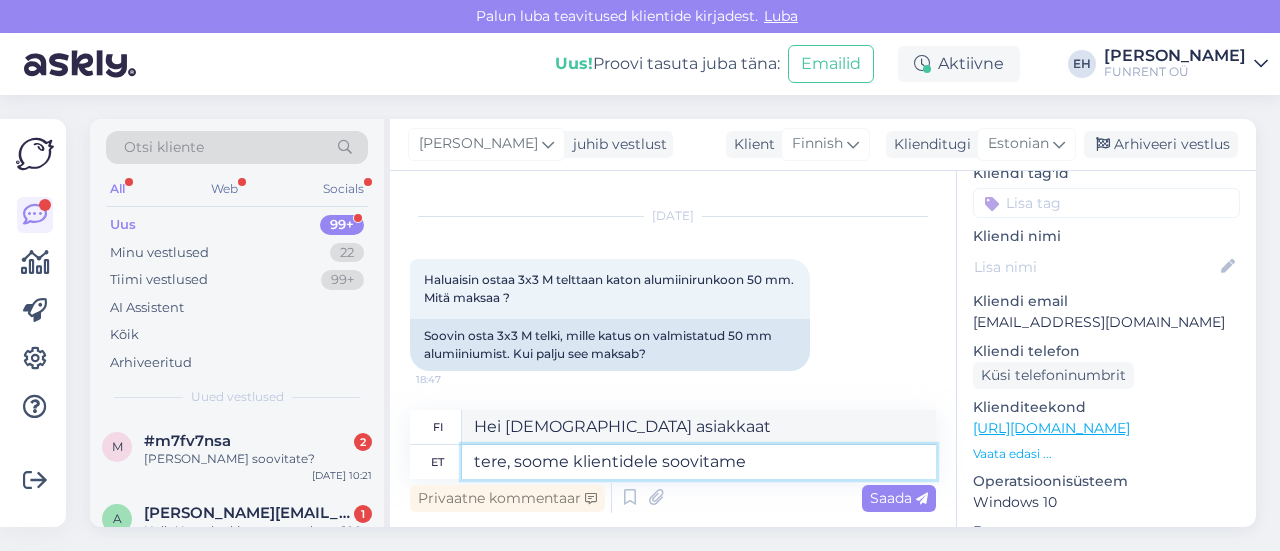 type on "tere, soome klientidele soovitame" 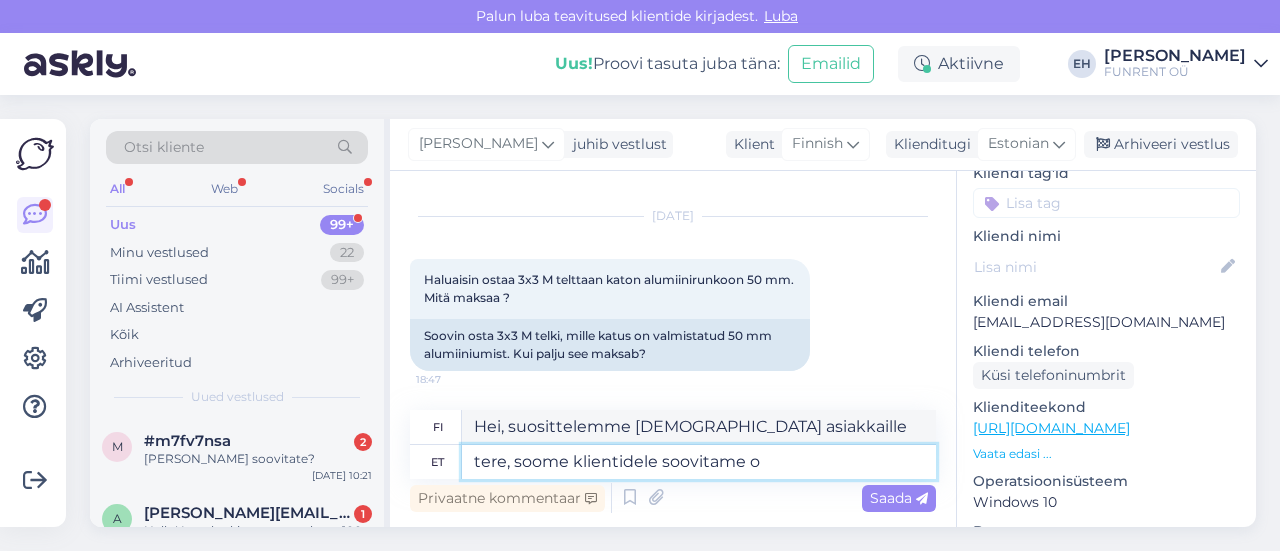 type on "tere, soome klientidele soovitame o" 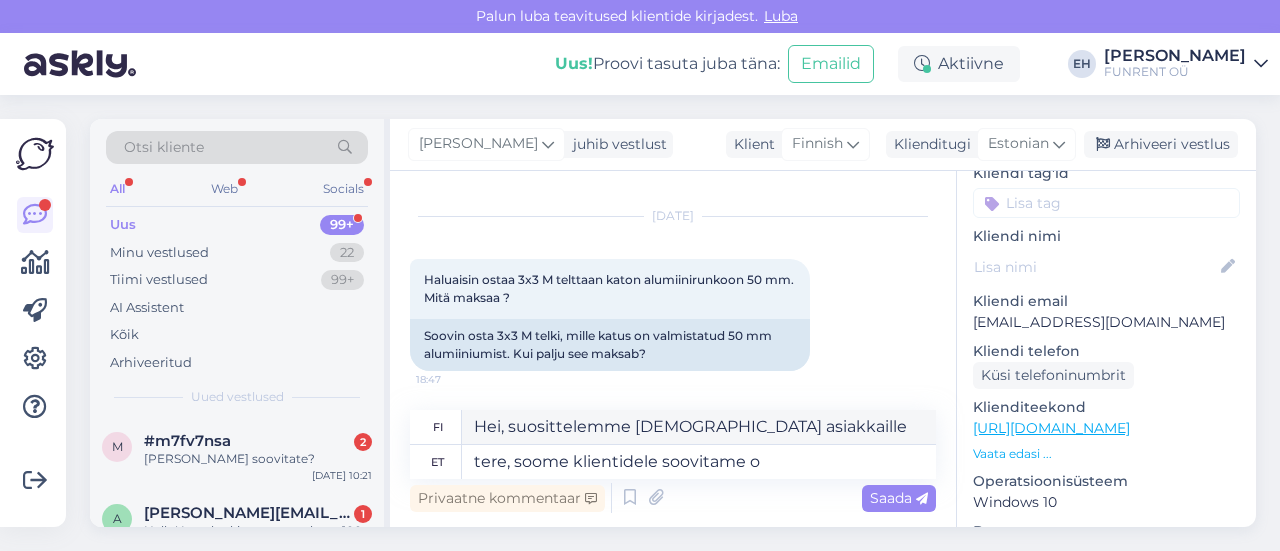 type on "Hei, [DEMOGRAPHIC_DATA] asiakkaille suosittelemme o" 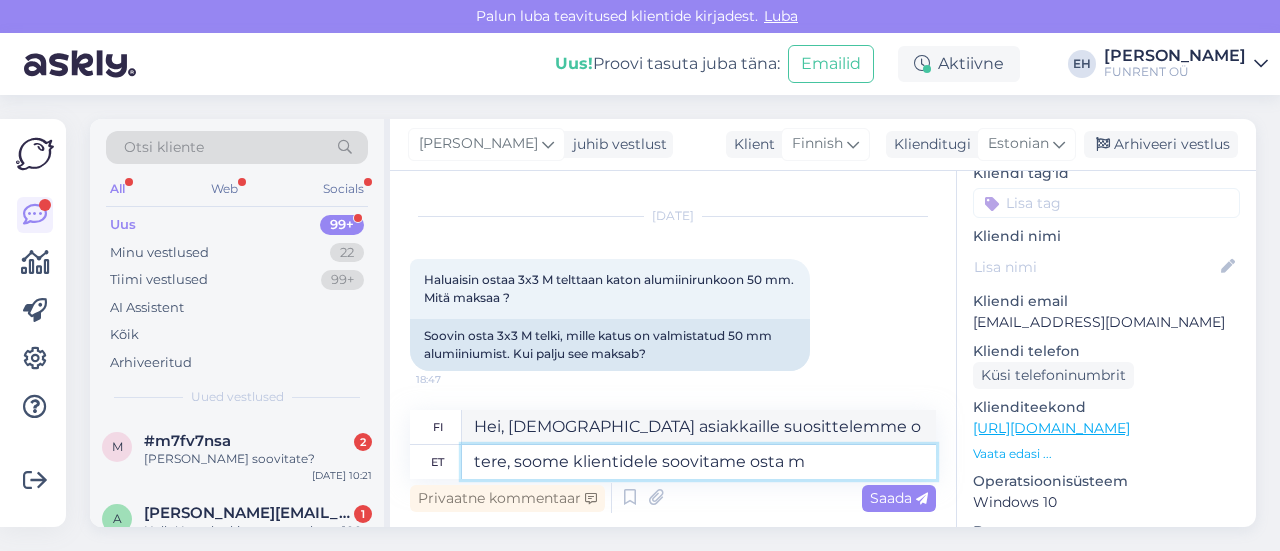 type on "tere, soome klientidele soovitame osta me" 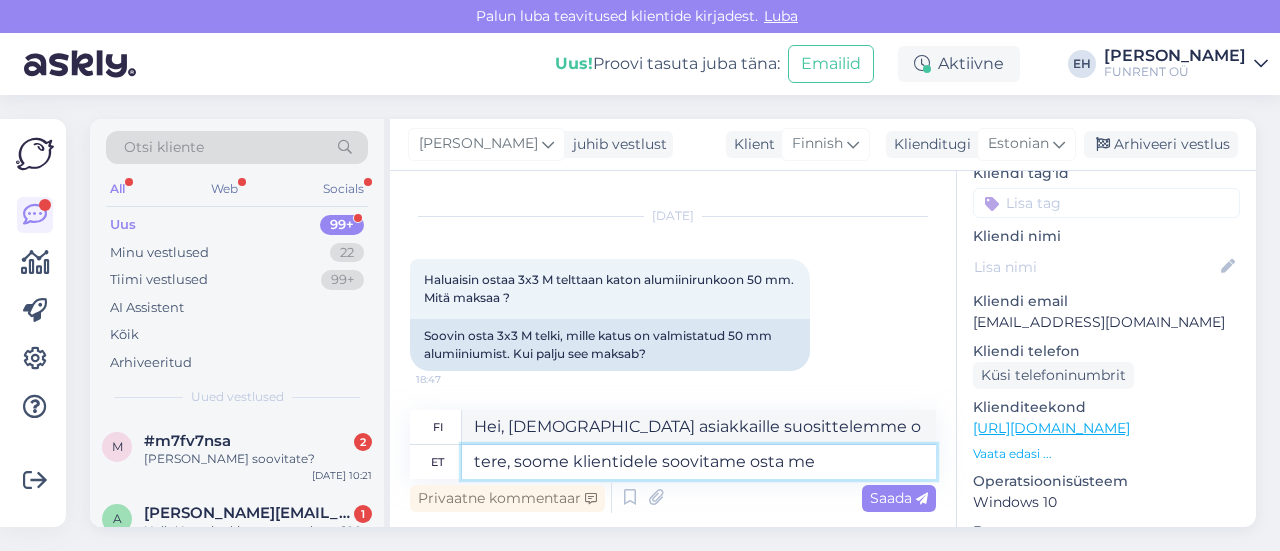 type on "[PERSON_NAME], suosittelemme ostamista [DEMOGRAPHIC_DATA] asiakkaille" 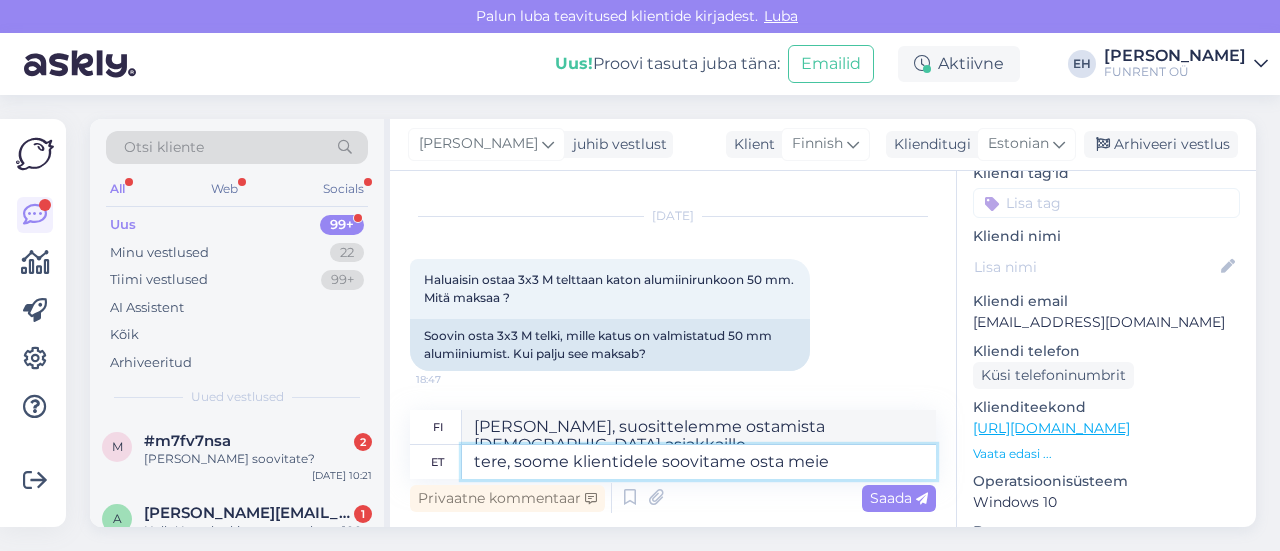 type on "tere, soome klientidele soovitame osta meie" 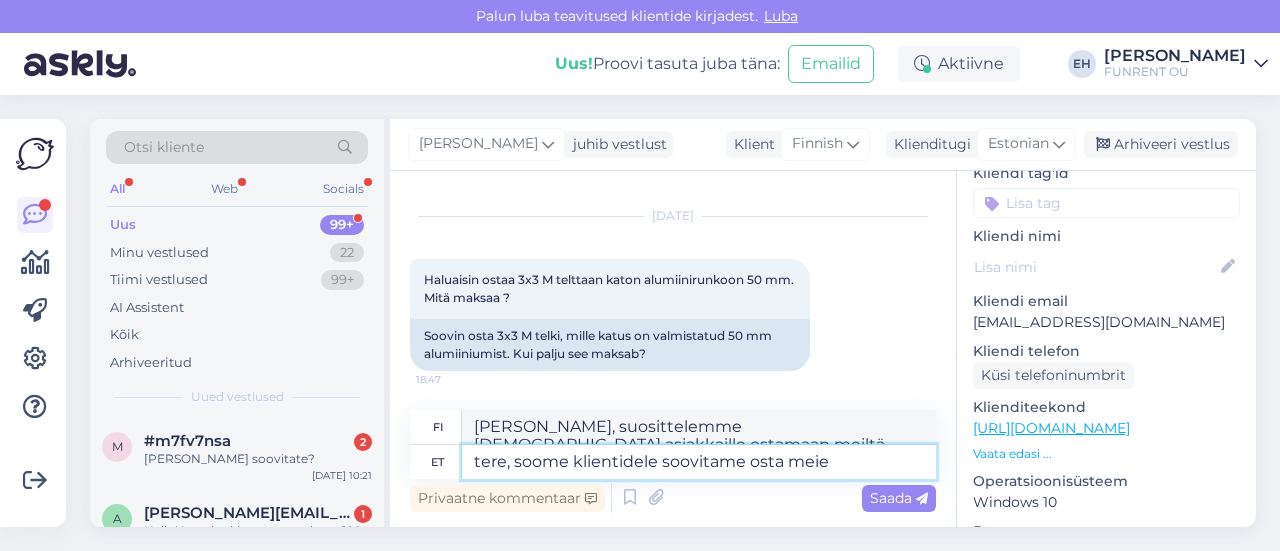 scroll, scrollTop: 56, scrollLeft: 0, axis: vertical 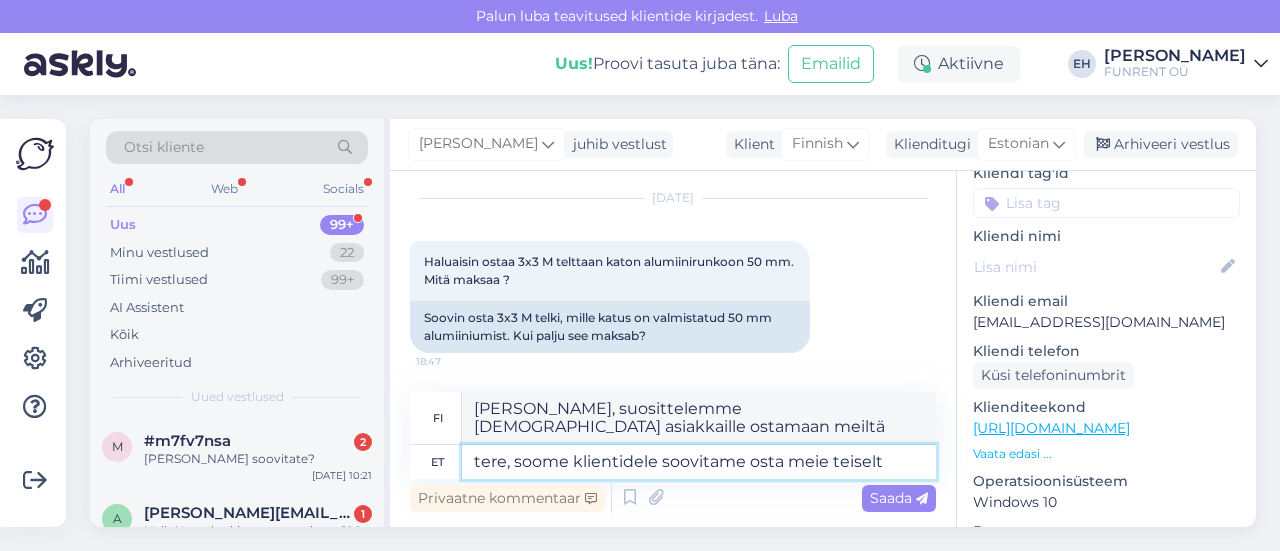 type on "tere, soome klientidele soovitame osta meie teiselt l" 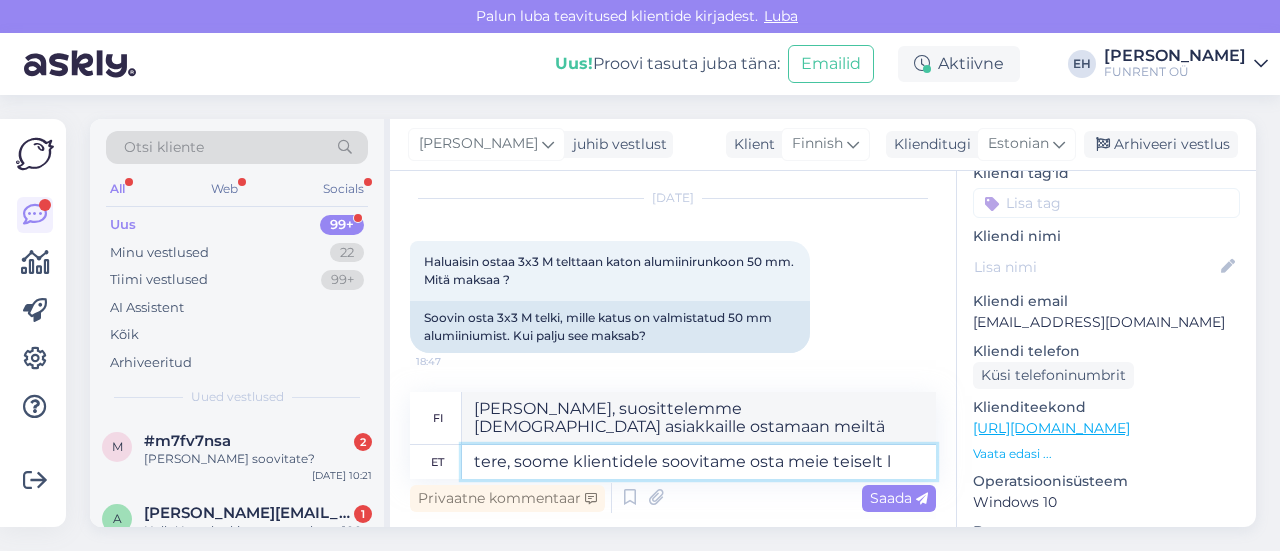 type on "Hei, [DEMOGRAPHIC_DATA] asiakkaita kehotetaan ostamaan muilta jälleenmyyjiltämme" 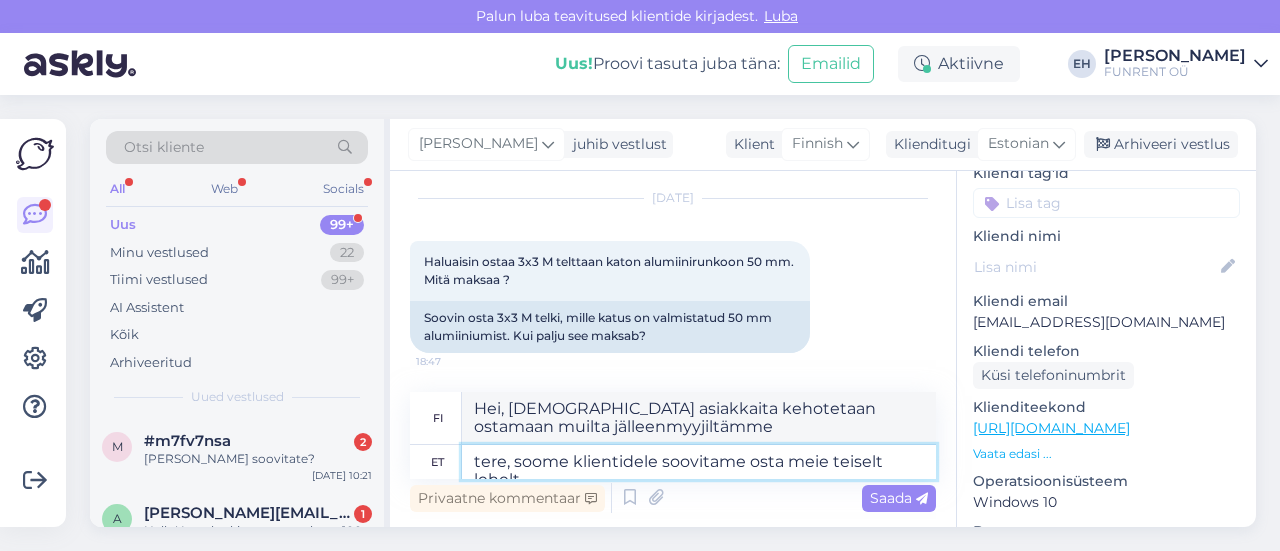 scroll, scrollTop: 67, scrollLeft: 0, axis: vertical 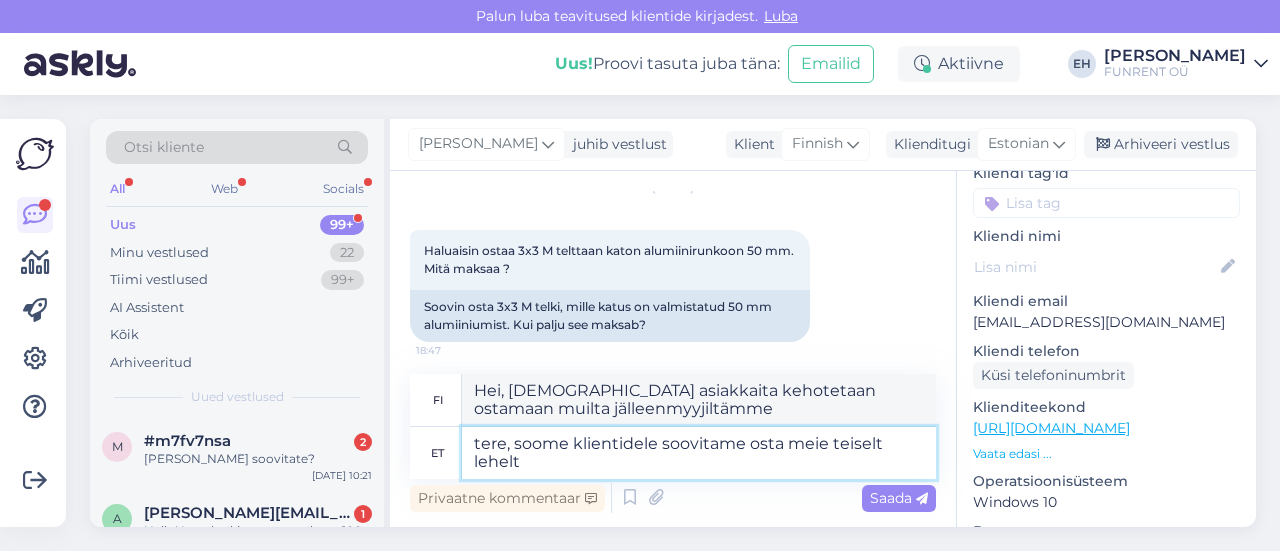 type on "tere, soome klientidele soovitame osta meie teiselt lehelt n" 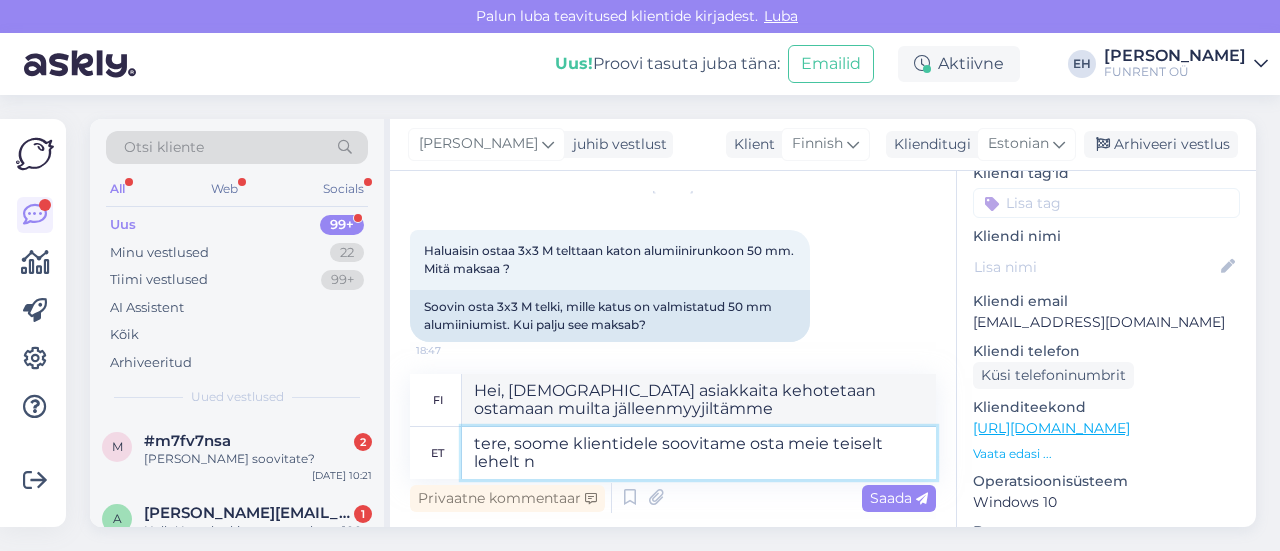 type on "Hei, [DEMOGRAPHIC_DATA] asiakkaille suosittelemme ostamista toiselta sivultamme" 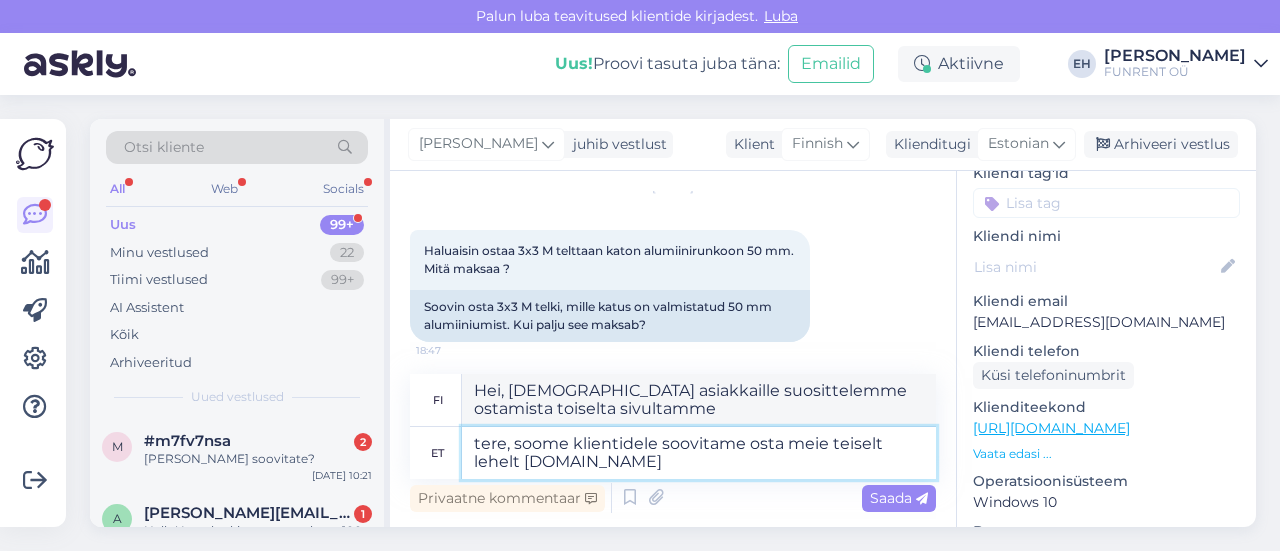 type on "tere, soome klientidele soovitame osta meie teiselt lehelt [DOMAIN_NAME]" 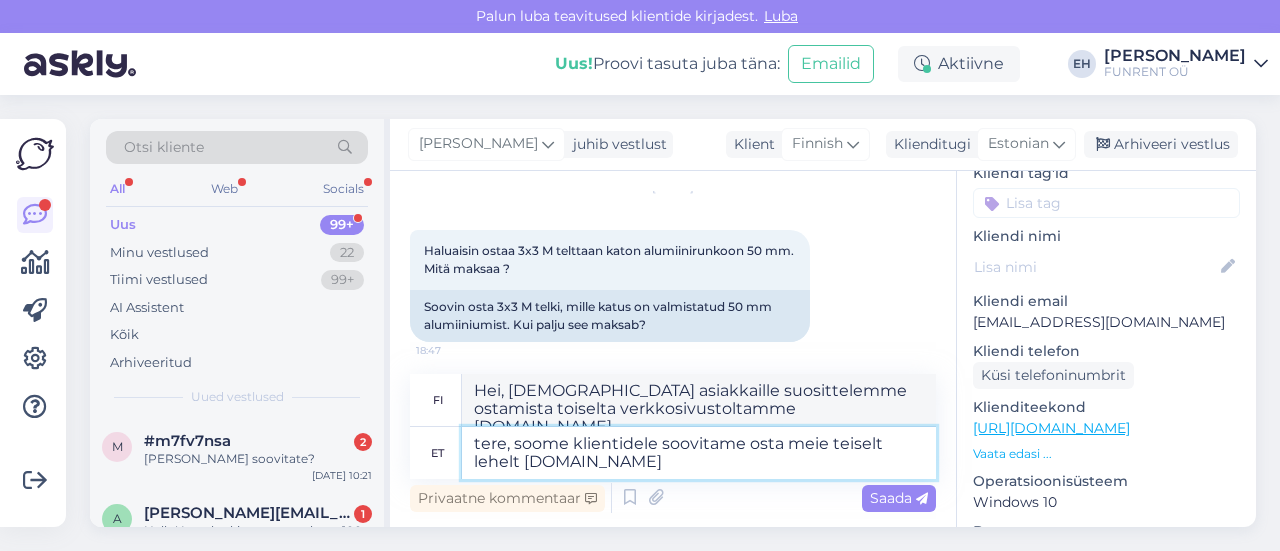 click on "tere, soome klientidele soovitame osta meie teiselt lehelt [DOMAIN_NAME]" at bounding box center [699, 453] 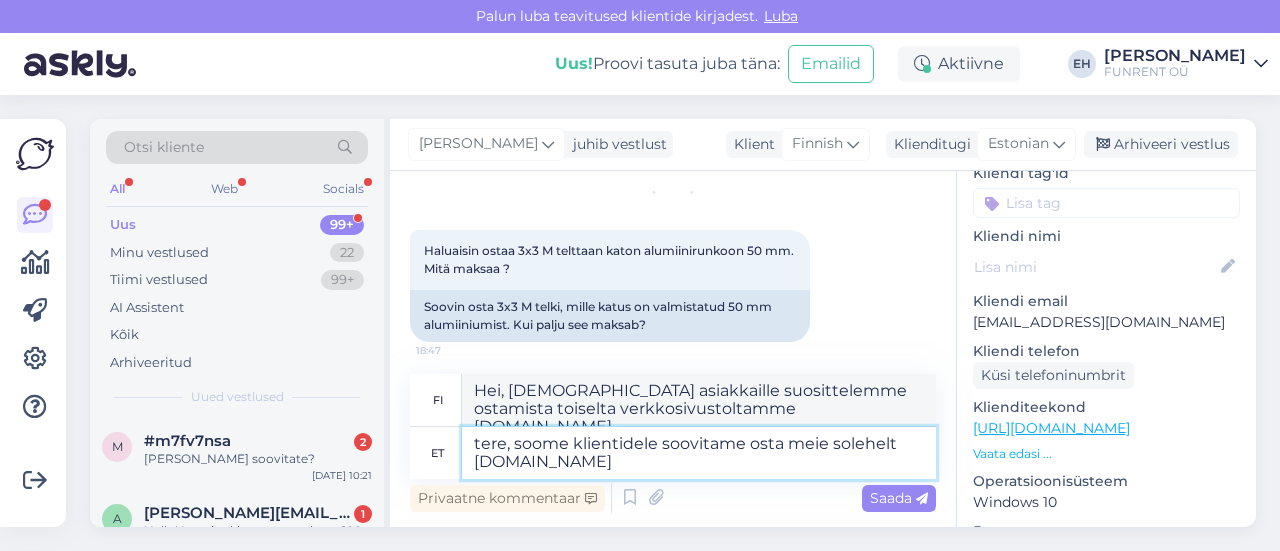 type on "tere, soome klientidele soovitame osta meie soolehelt [DOMAIN_NAME]" 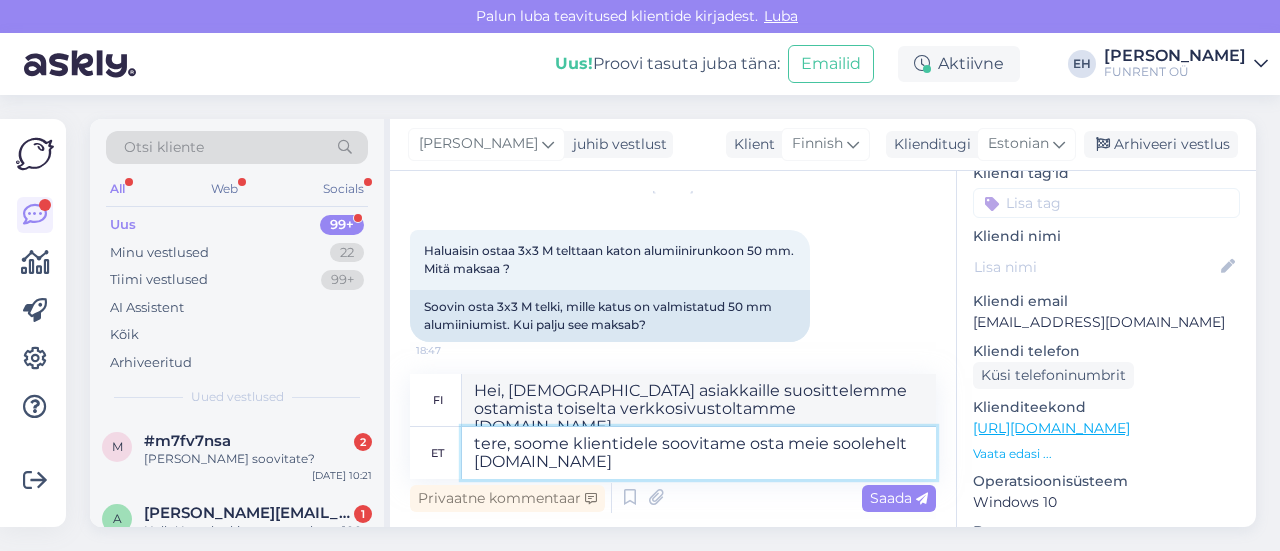 type on "Hei, [DEMOGRAPHIC_DATA] asiakkaille suosittelemme ostamista verkkosivustoltamme [DOMAIN_NAME]" 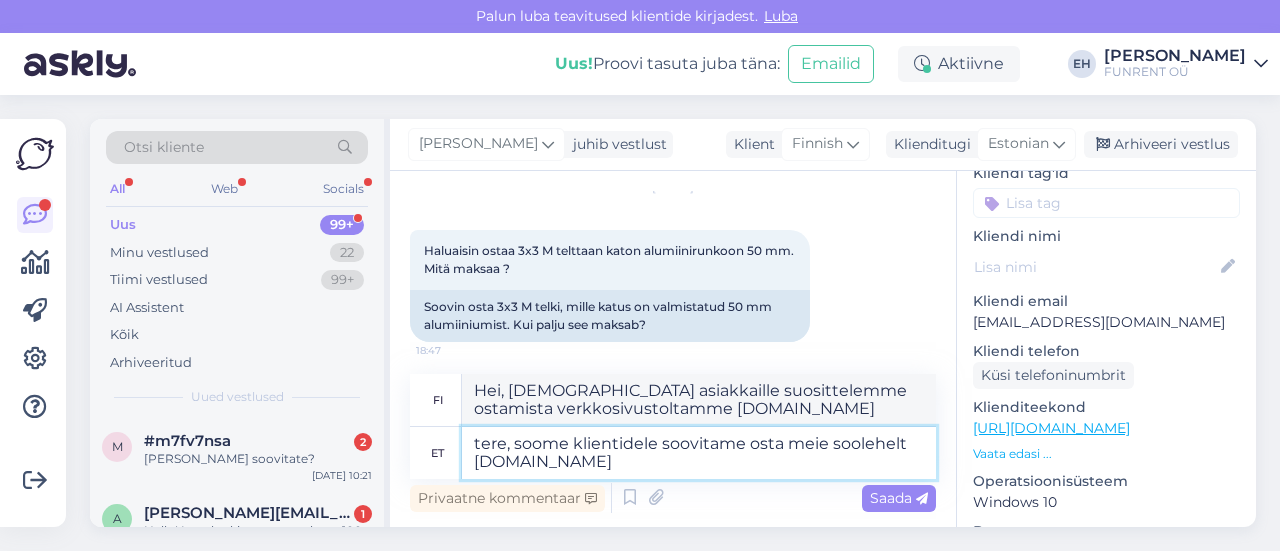 type on "tere, soome klientidele soovitame osta meie soomlehelt [DOMAIN_NAME]" 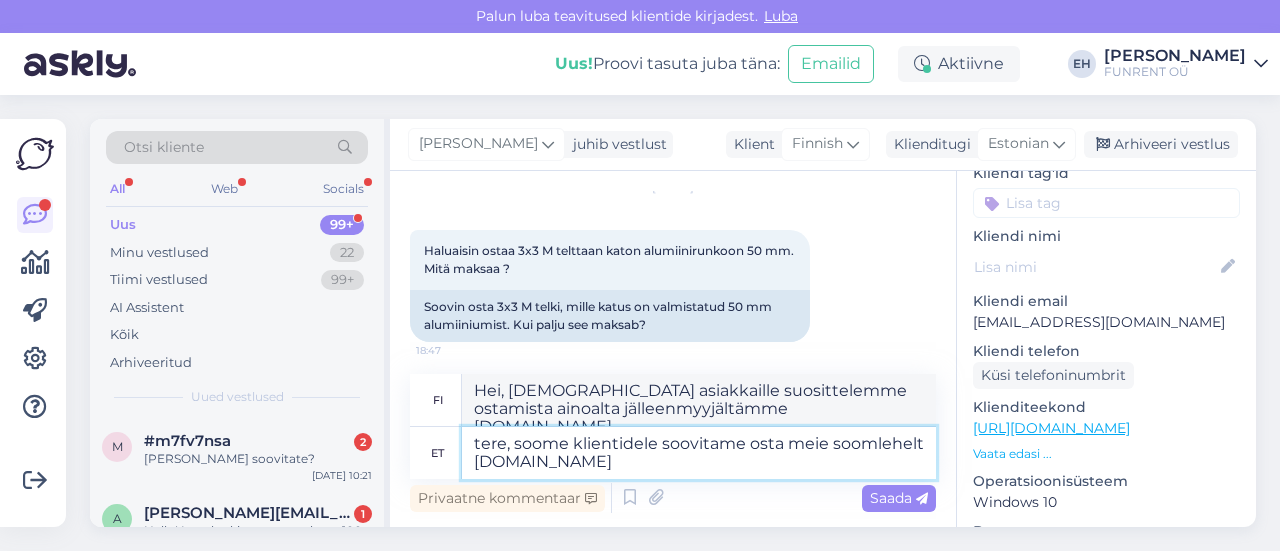 type on "Hei, [DEMOGRAPHIC_DATA] asiakkaille suosittelemme ostamista verkkosivustoltamme [DOMAIN_NAME]" 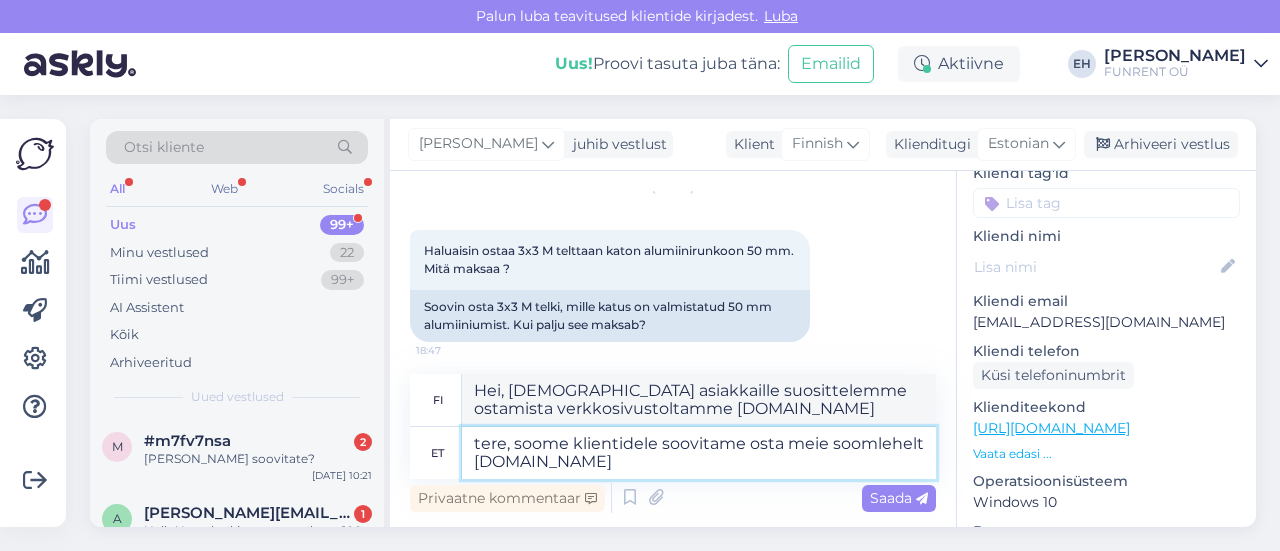 type on "tere, [GEOGRAPHIC_DATA] klientidele soovitame osta meie soomelehelt [DOMAIN_NAME]" 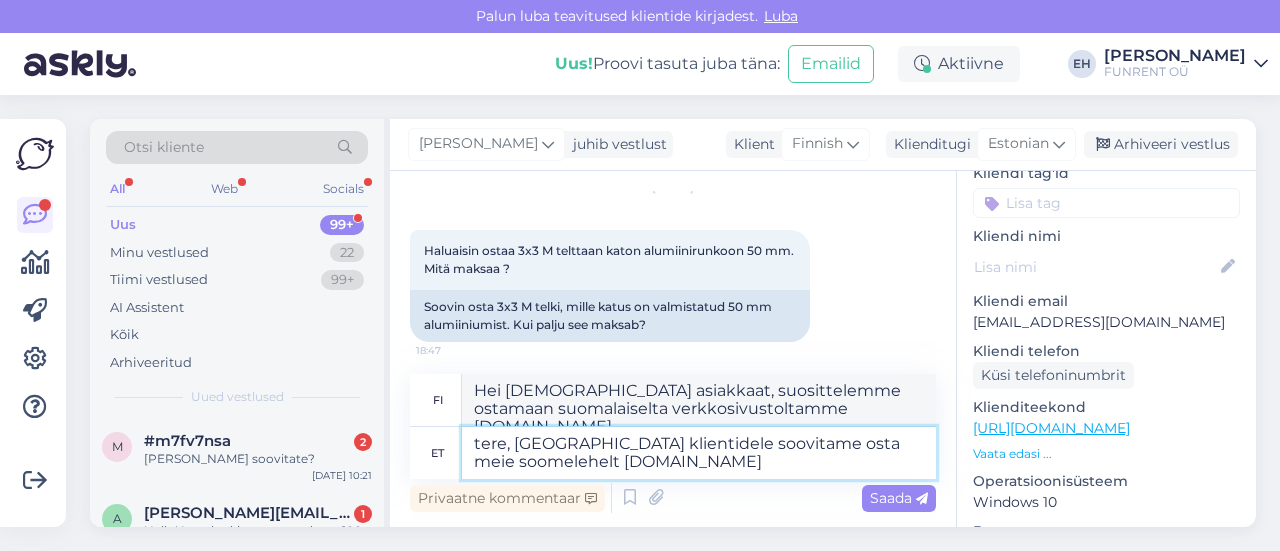 type on "Hei, [DEMOGRAPHIC_DATA] asiakkaille suosittelemme ostamista [DEMOGRAPHIC_DATA] verkkosivustoltamme [DOMAIN_NAME]" 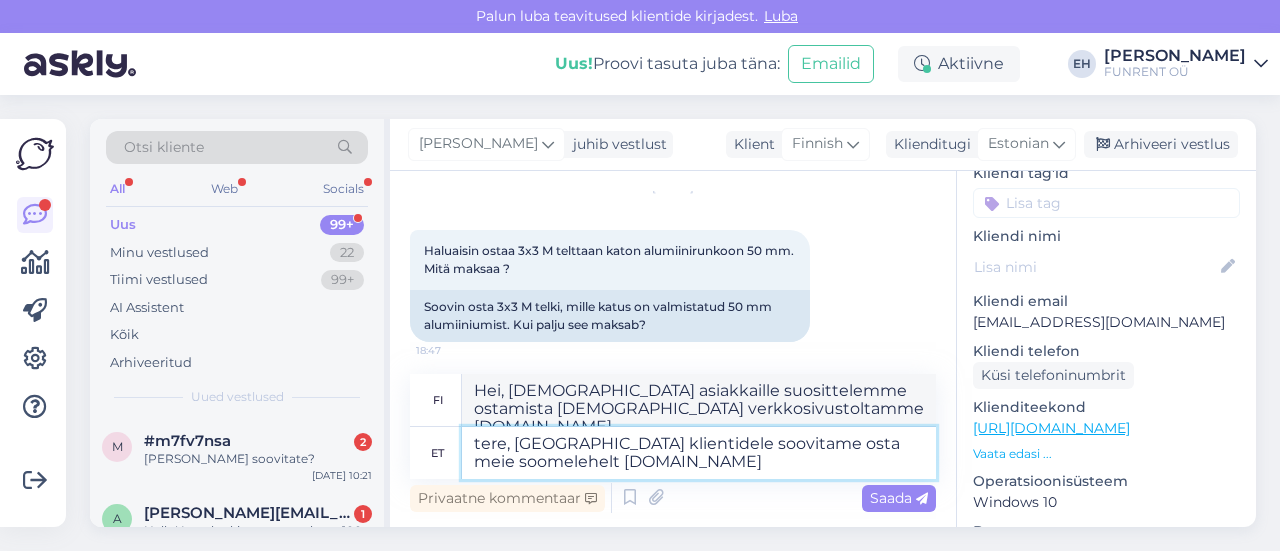 type on "tere, soome klientidele soovitame osta meie soome lehelt [DOMAIN_NAME]" 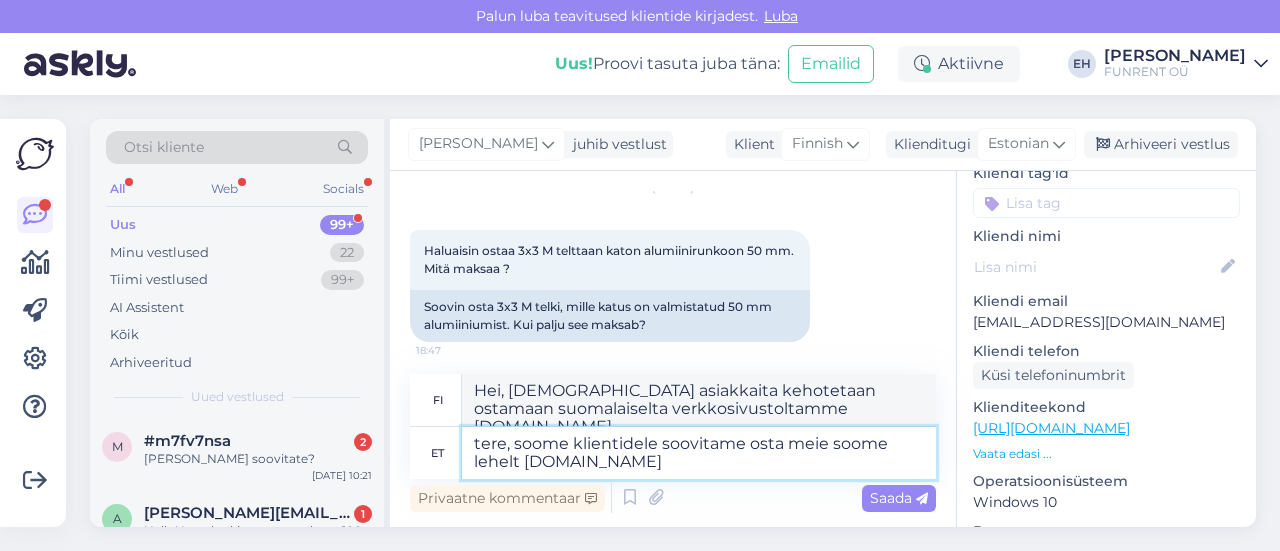type on "Hei, [DEMOGRAPHIC_DATA] asiakkaille suosittelemme ostamista [DEMOGRAPHIC_DATA] verkkosivustoltamme [DOMAIN_NAME]" 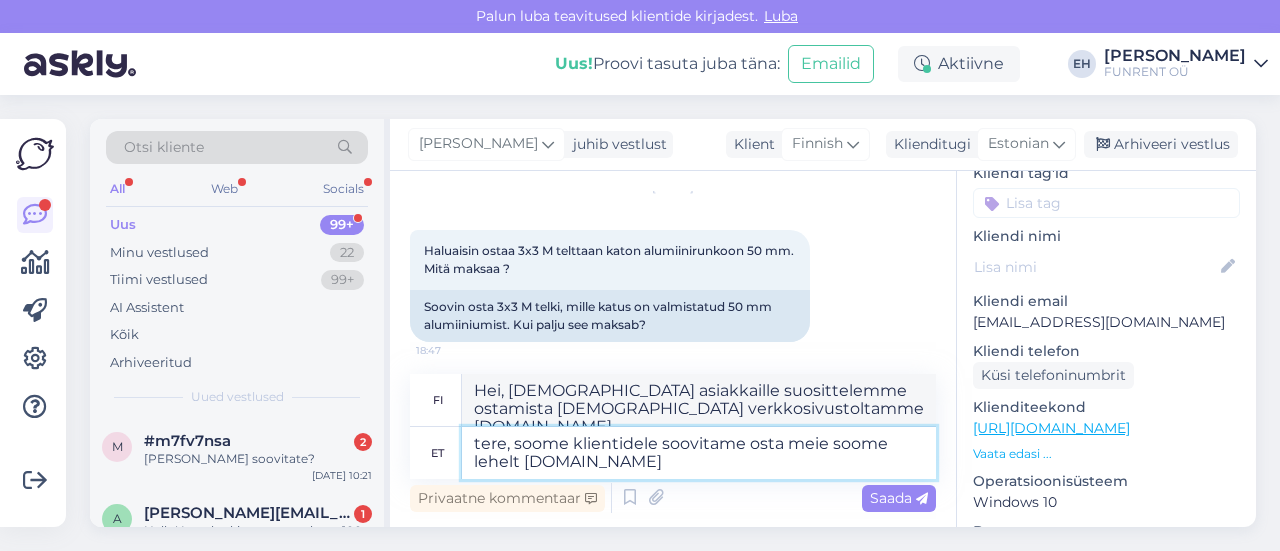 drag, startPoint x: 529, startPoint y: 466, endPoint x: 664, endPoint y: 454, distance: 135.53229 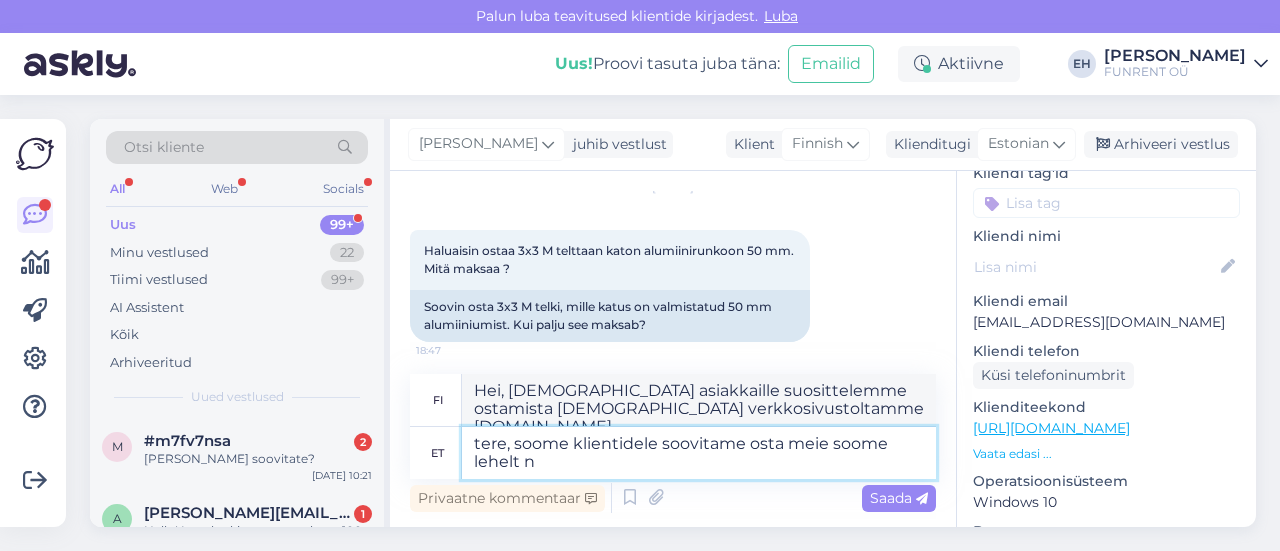 type on "tere, soome klientidele soovitame osta meie soome lehelt" 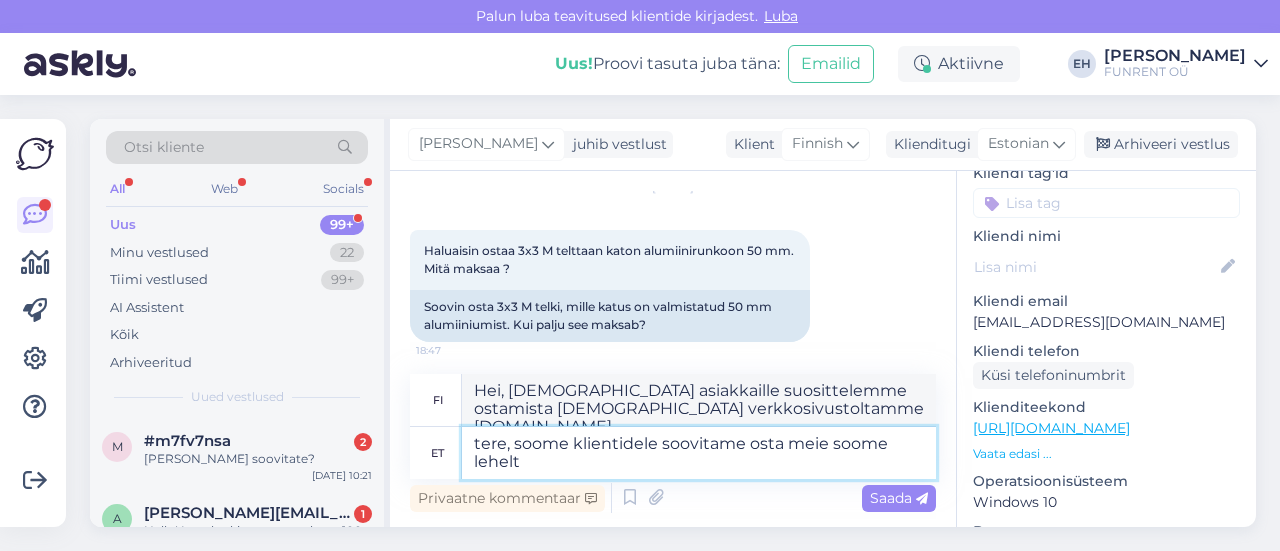 type on "Hei, [DEMOGRAPHIC_DATA] asiakkaita kehotetaan ostamaan suomenkieliseltä sivultamme." 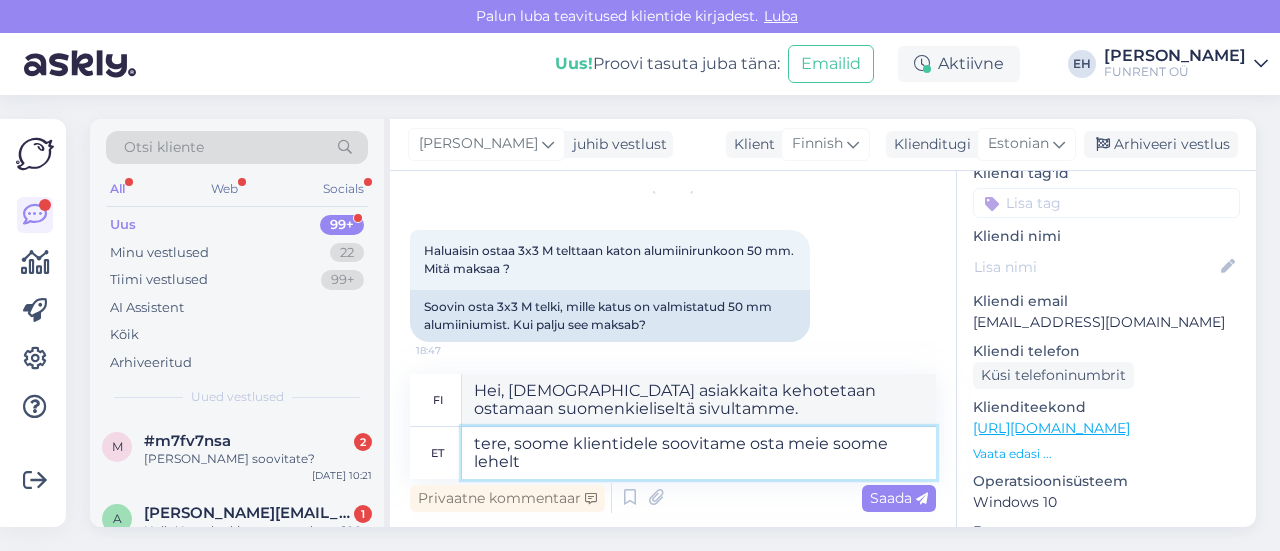 paste on "[URL][DOMAIN_NAME]" 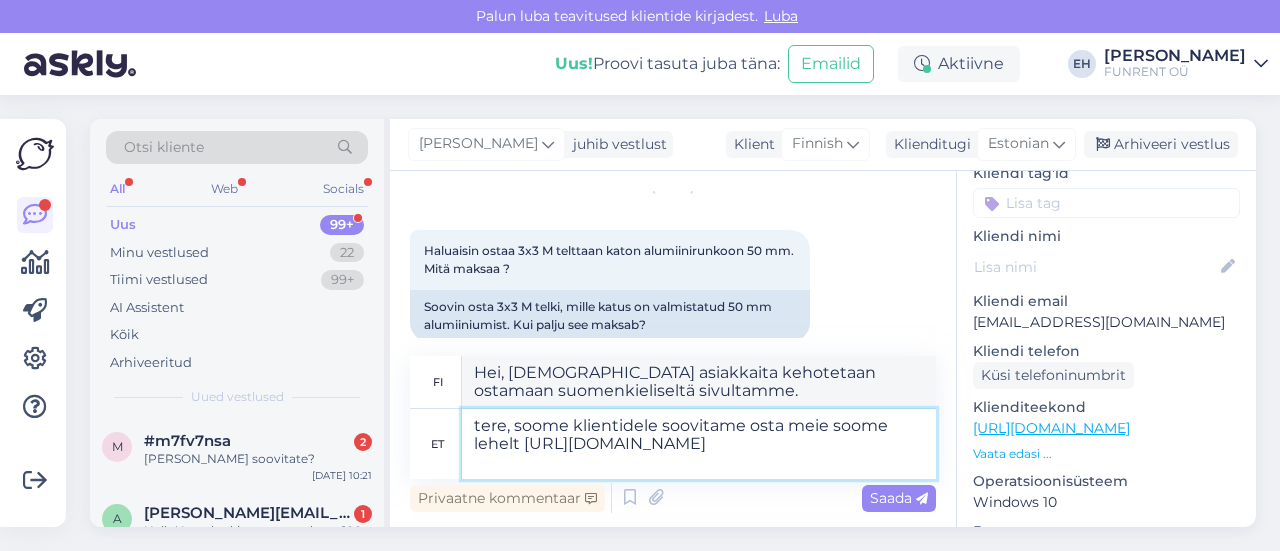 type on "Hei, [DEMOGRAPHIC_DATA] asiakkaille suosittelemme ostamaan suomenkieliseltä sivultamme [URL][DOMAIN_NAME]" 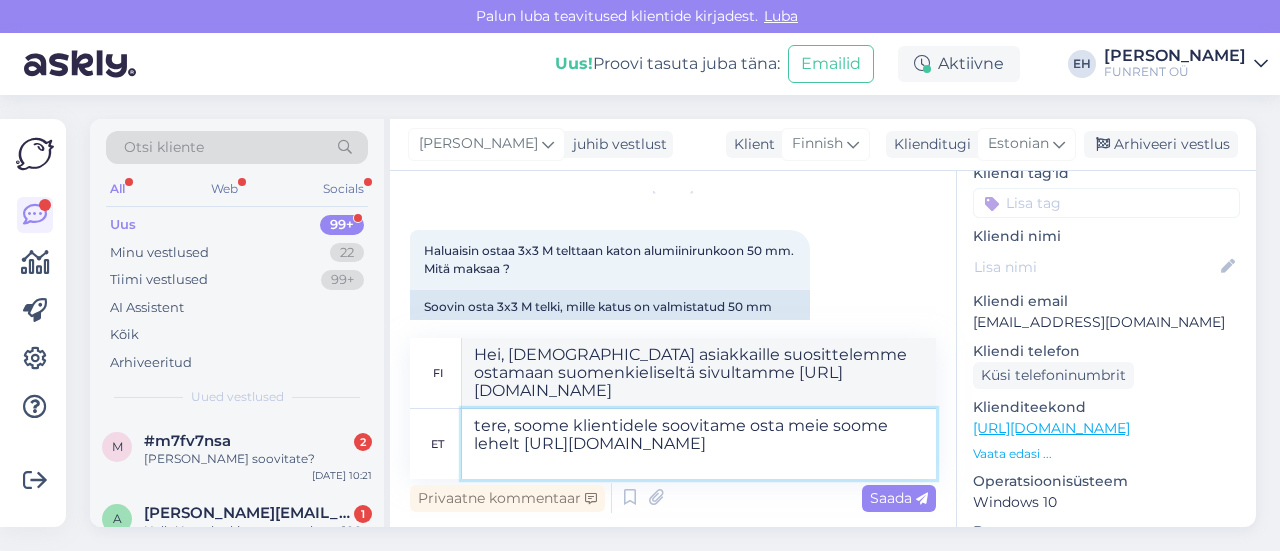 click on "tere, soome klientidele soovitame osta meie soome lehelt [URL][DOMAIN_NAME]" at bounding box center (699, 444) 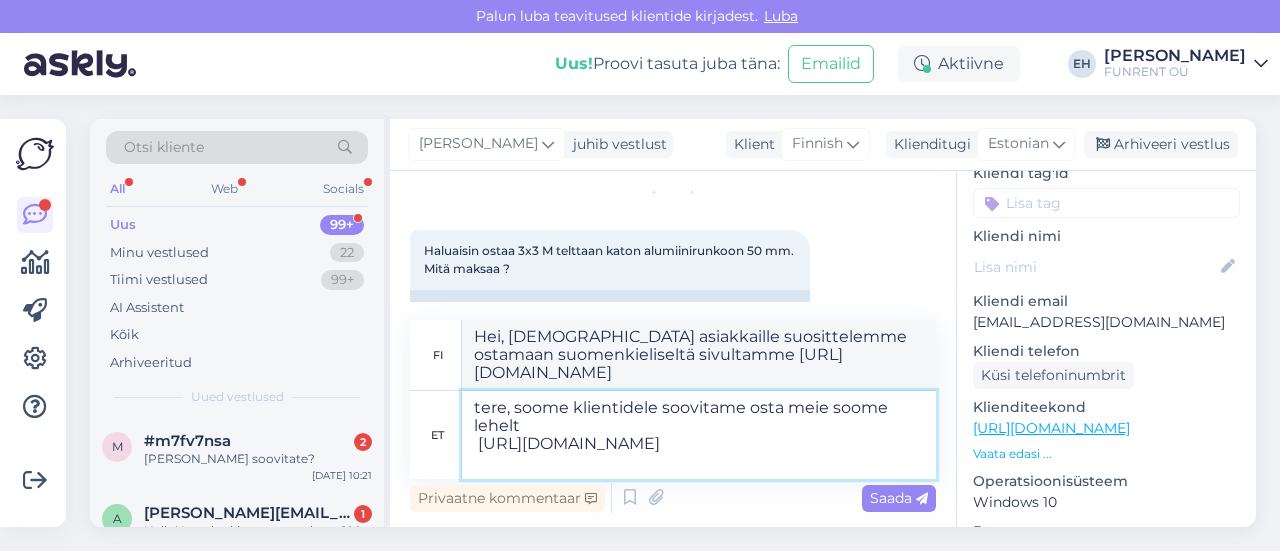 type on "tere, soome klientidele soovitame osta meie soome lehelt
[URL][DOMAIN_NAME]" 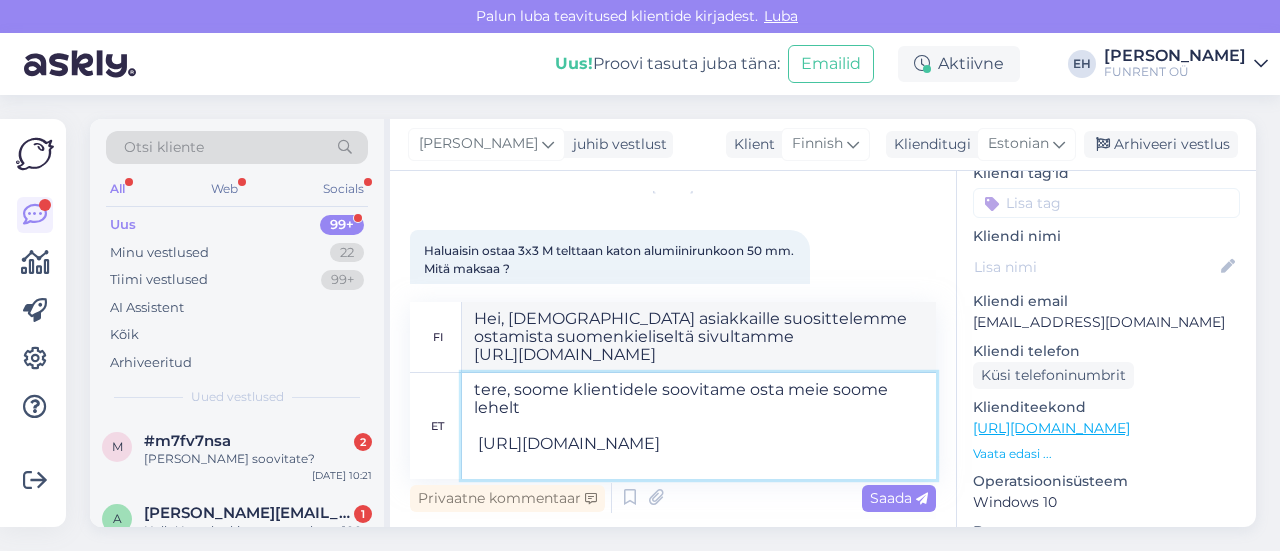 type on "Hei, [DEMOGRAPHIC_DATA] asiakkaille suosittelemme ostamista suomenkieliseltä sivultamme
[URL][DOMAIN_NAME]" 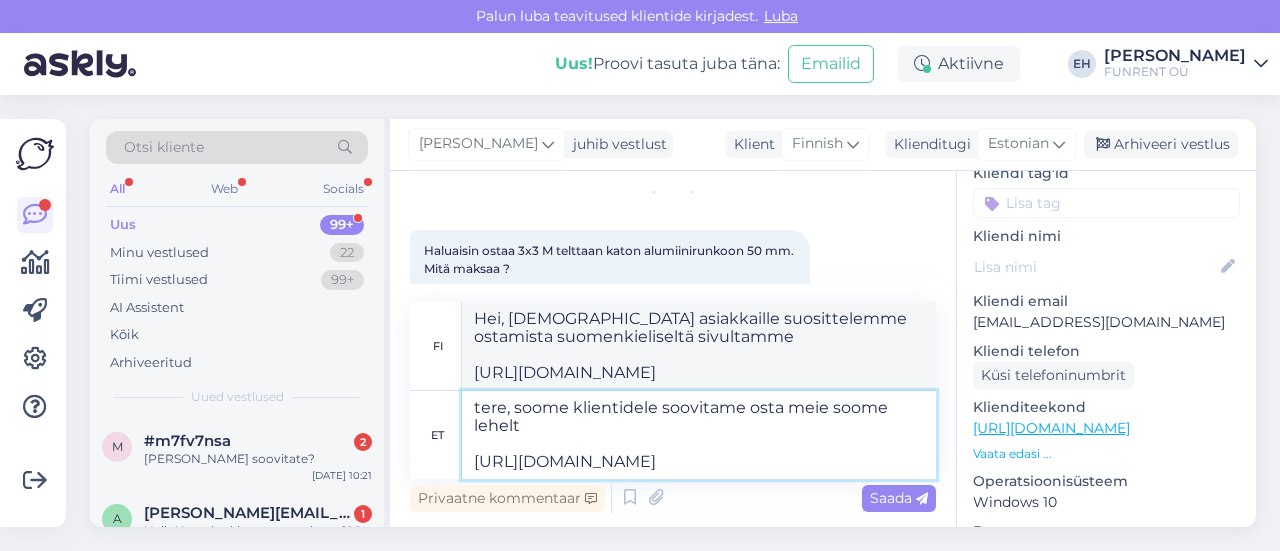 type on "tere, soome klientidele soovitame osta meie soome lehelt:
[URL][DOMAIN_NAME]" 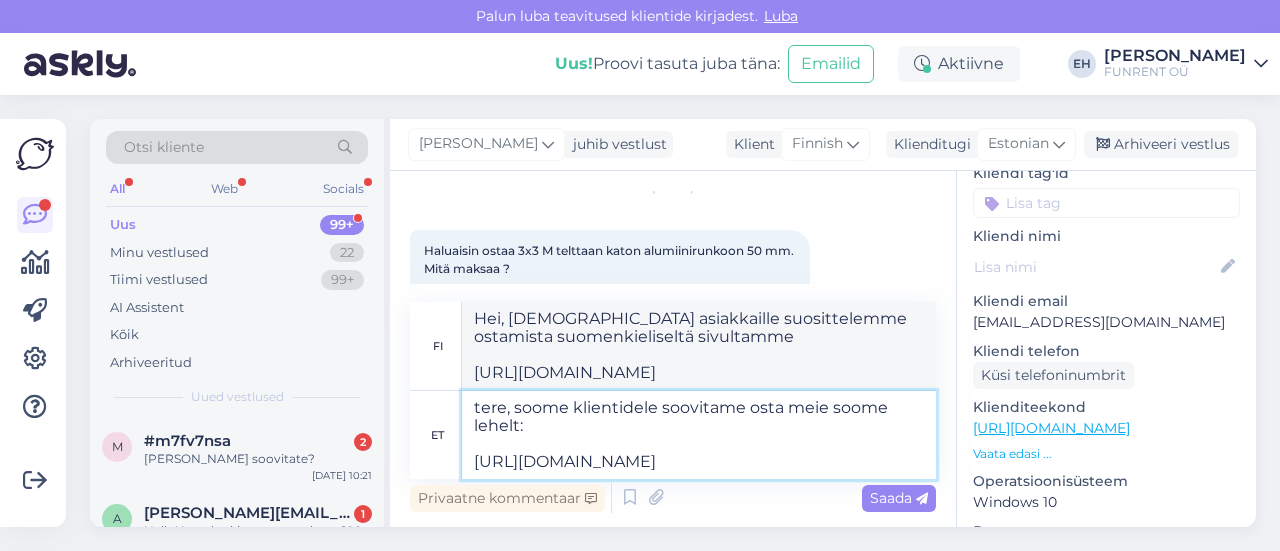 type on "Hei, [DEMOGRAPHIC_DATA] asiakkaille suosittelemme ostamista suomenkieliseltä sivultamme:
[URL][DOMAIN_NAME]" 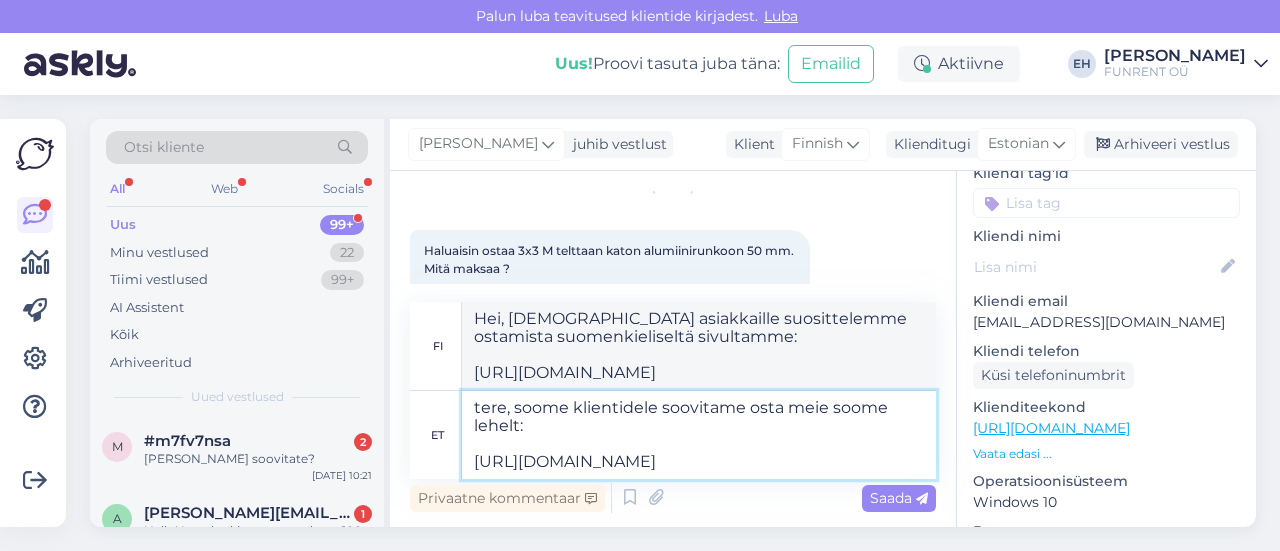 click on "tere, soome klientidele soovitame osta meie soome lehelt:
[URL][DOMAIN_NAME]" at bounding box center (699, 435) 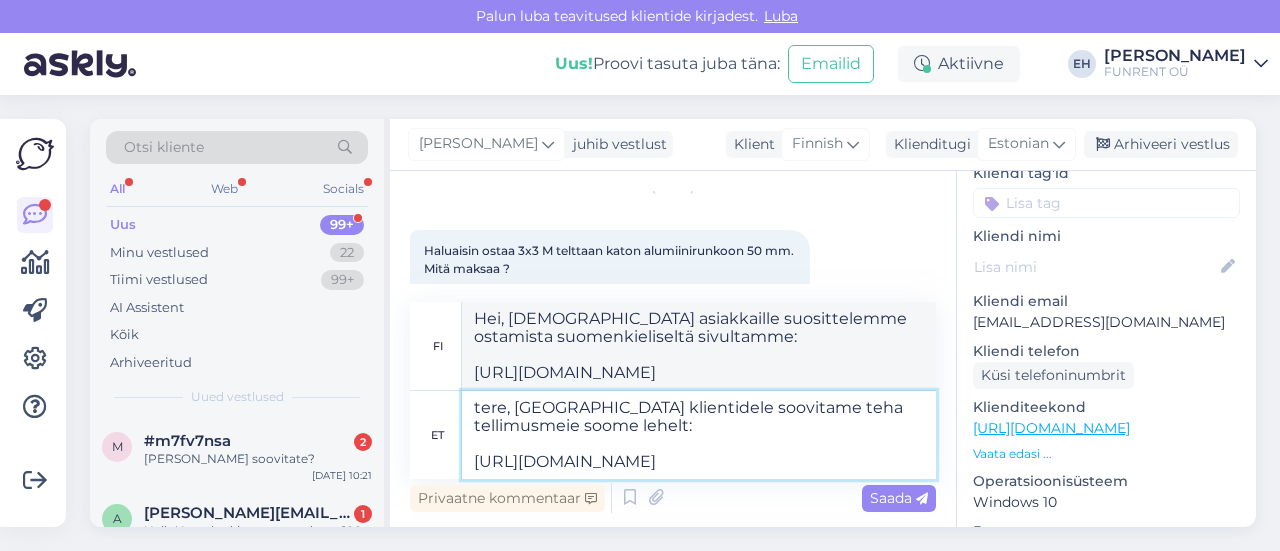 type on "tere, [GEOGRAPHIC_DATA] klientidele soovitame teha tellimus meie soome lehelt:
[URL][DOMAIN_NAME]" 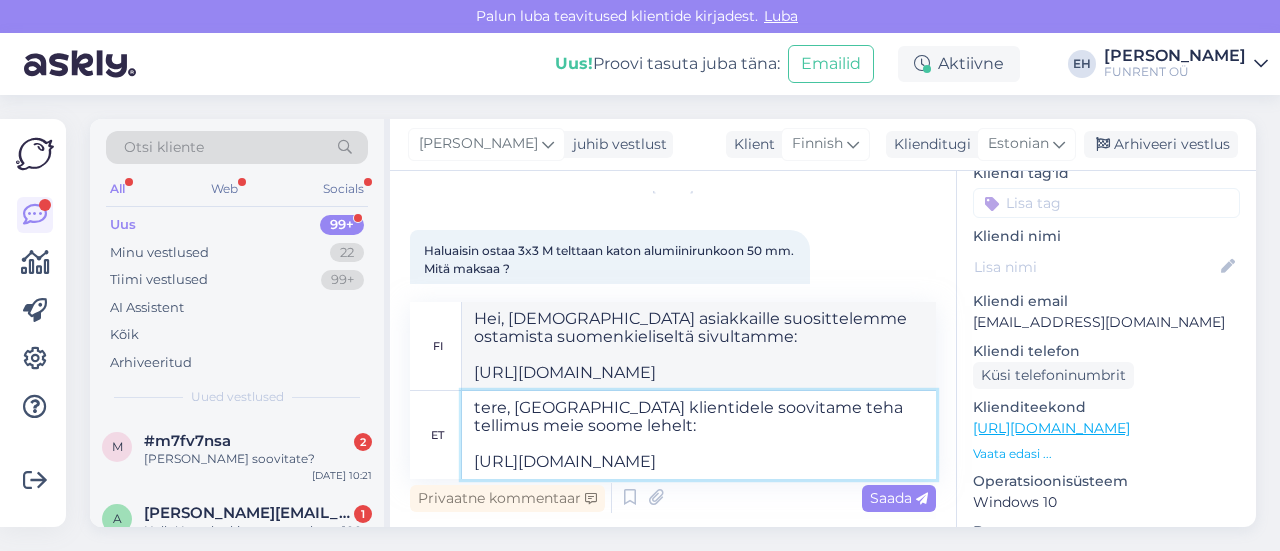 type on "Hei, [DEMOGRAPHIC_DATA] asiakkaille suosittelemme tilaamista suomenkieliseltä sivultamme:
[URL][DOMAIN_NAME]" 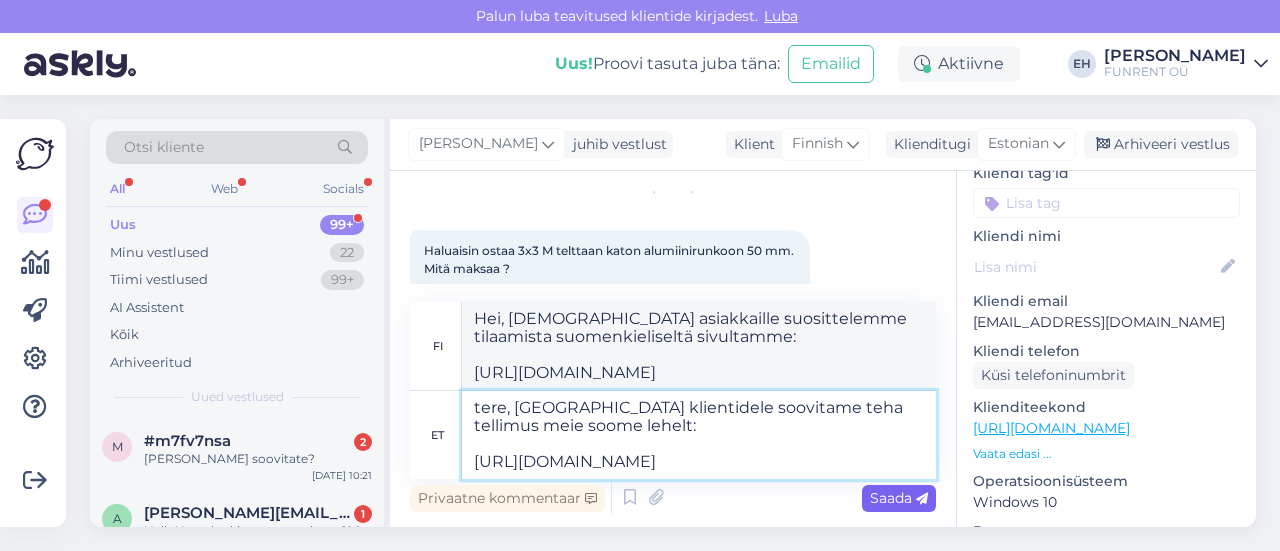 type on "tere, [GEOGRAPHIC_DATA] klientidele soovitame teha tellimus meie soome lehelt:
[URL][DOMAIN_NAME]" 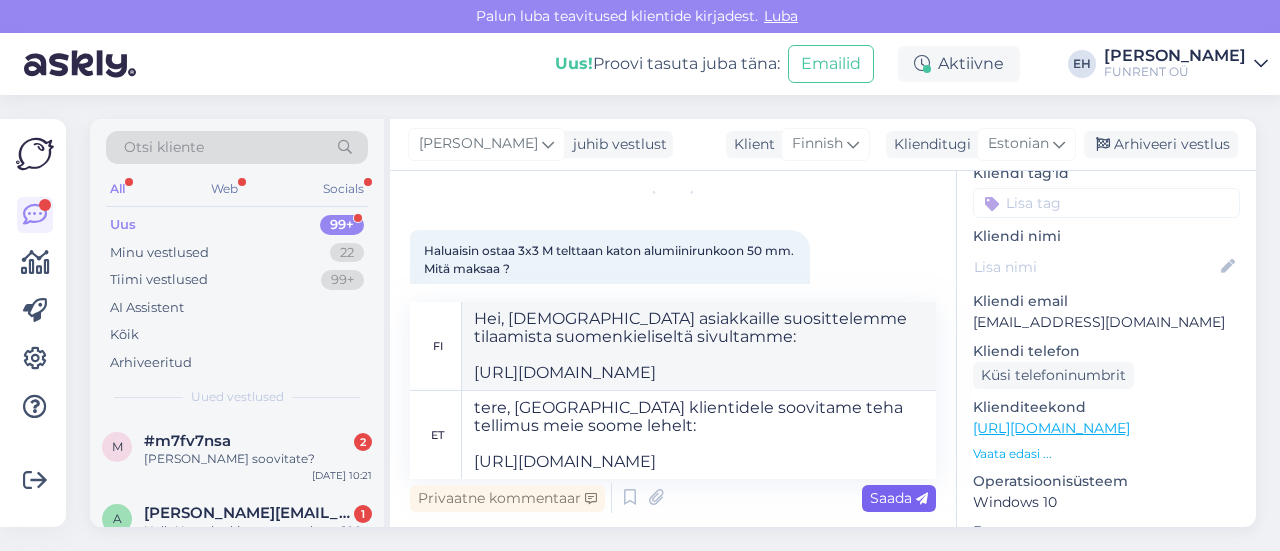 click on "Saada" at bounding box center [899, 498] 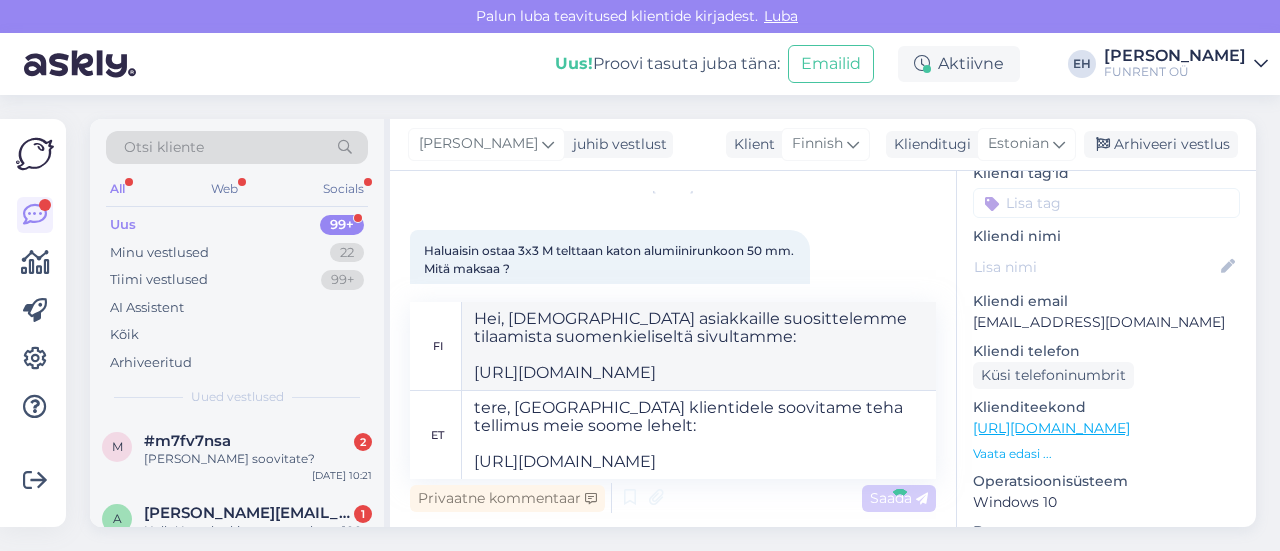 type 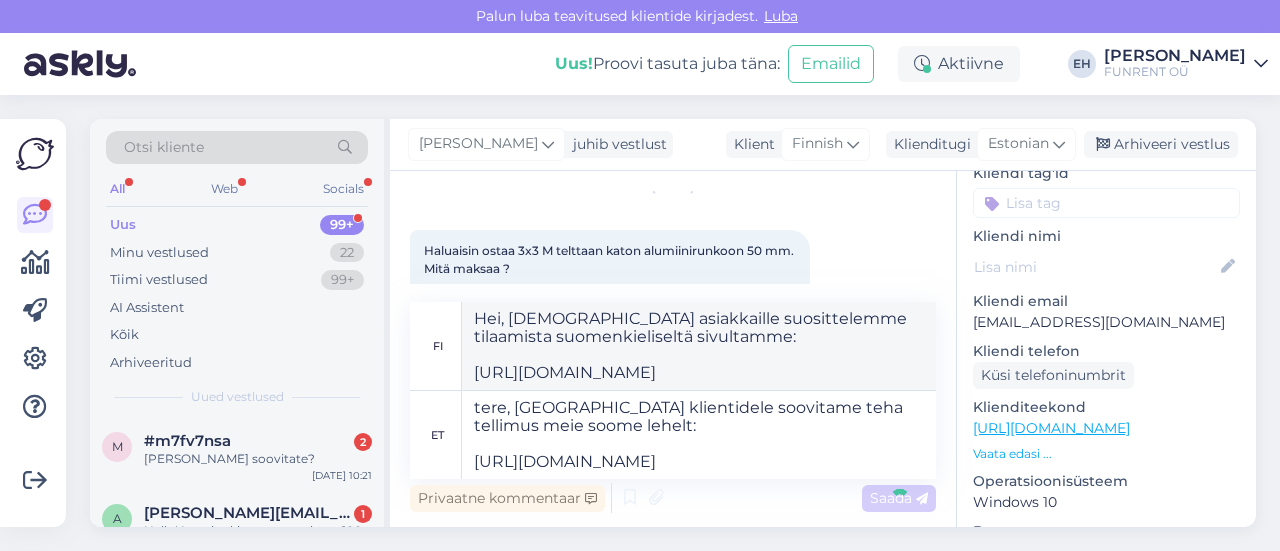 type 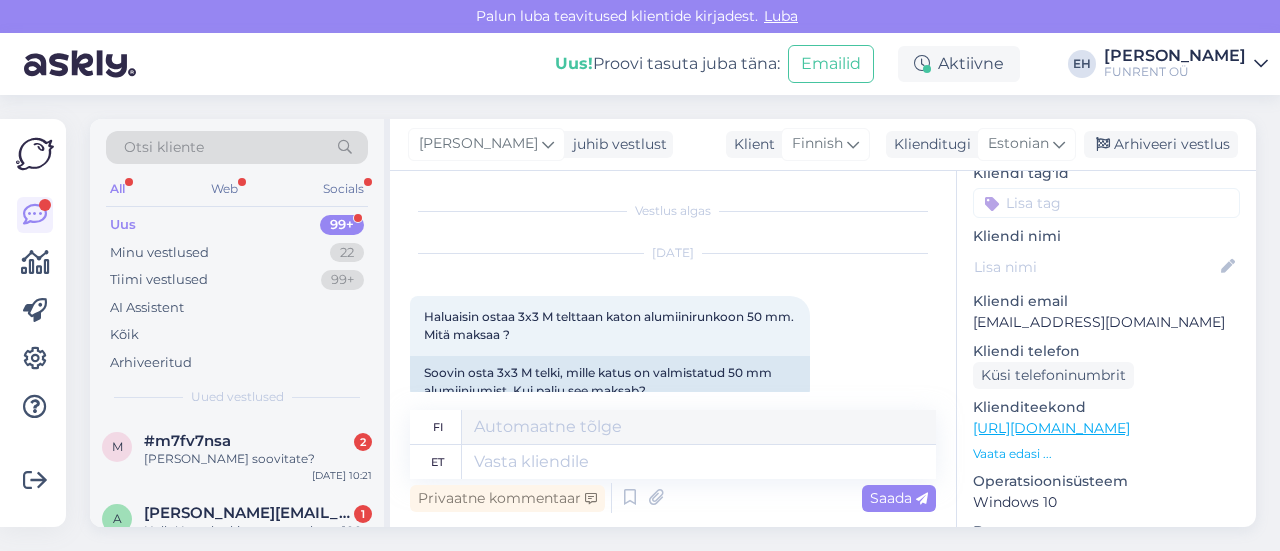 scroll, scrollTop: 0, scrollLeft: 0, axis: both 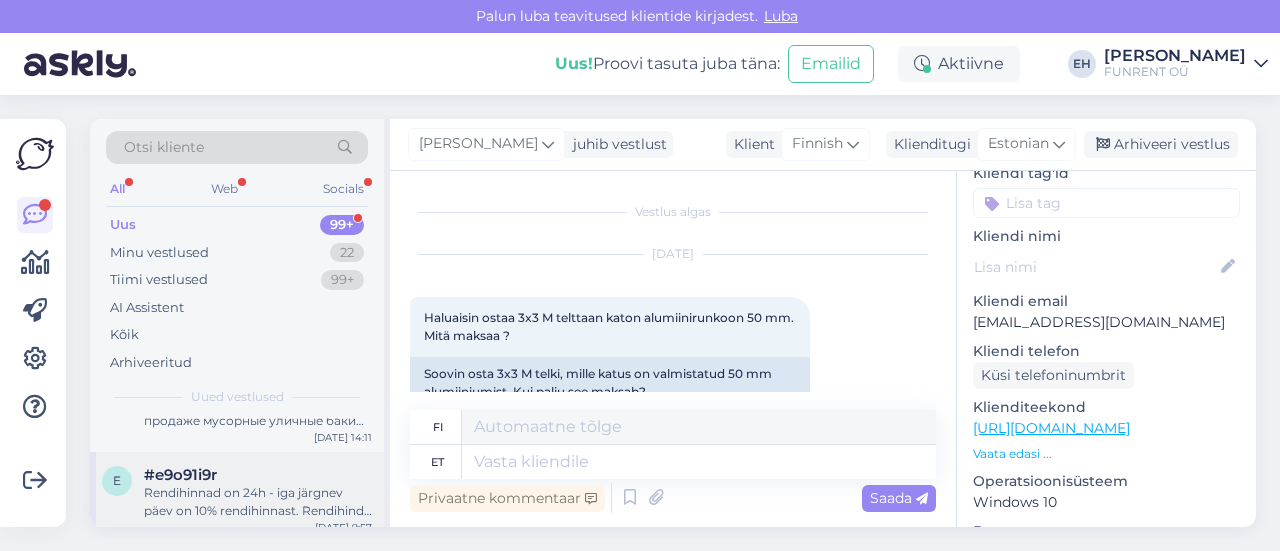 click on "Rendihinnad on 24h - iga järgnev päev on 10% rendihinnast.
Rendihind 16€
Kas järgmine päev on 10% soodsam 16€'st või on järgmine päev 1.60€.
Väga segane kirjeldus teil." at bounding box center [258, 502] 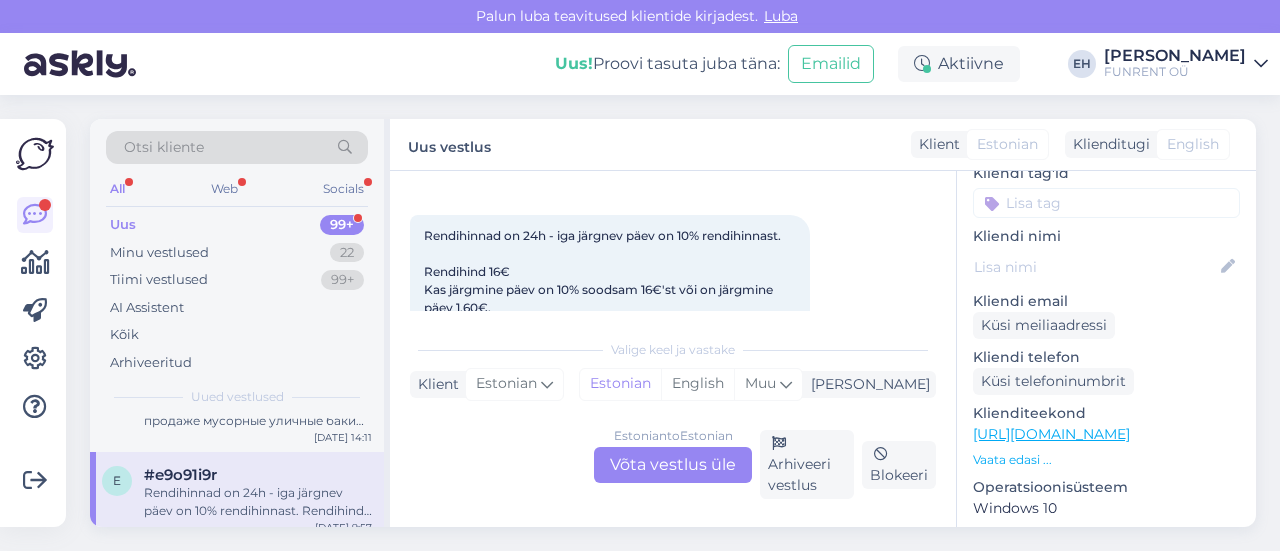 scroll, scrollTop: 200, scrollLeft: 0, axis: vertical 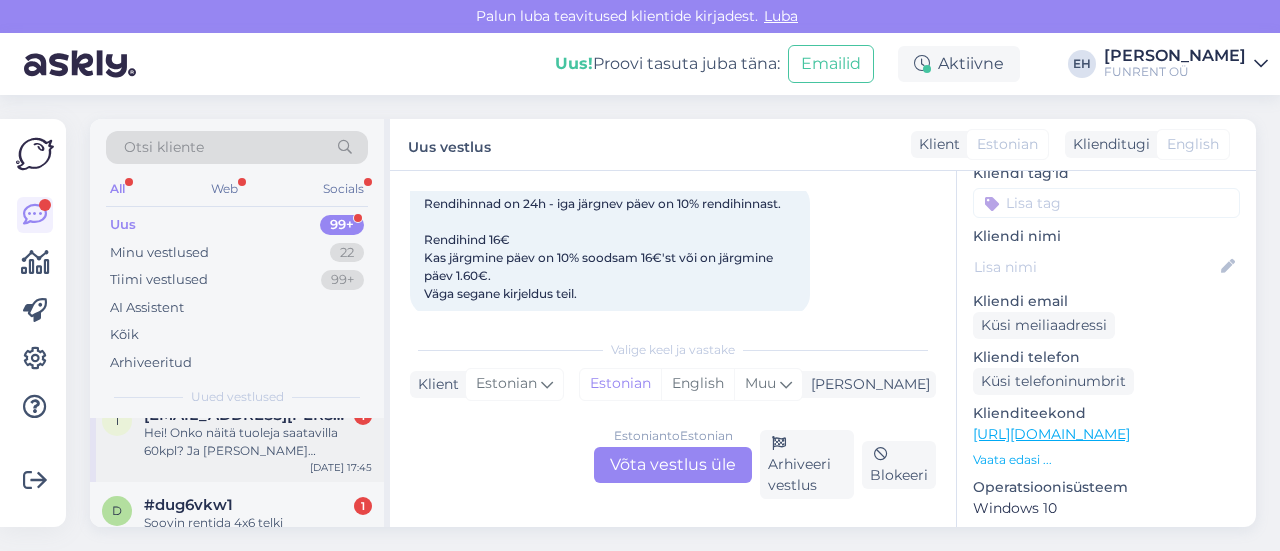 click on "Hei! Onko näitä tuoleja saatavilla 60kpl? Ja [PERSON_NAME] ostaisimme ne, onko mahdollisuutta toimittaa [GEOGRAPHIC_DATA]?" at bounding box center [258, 442] 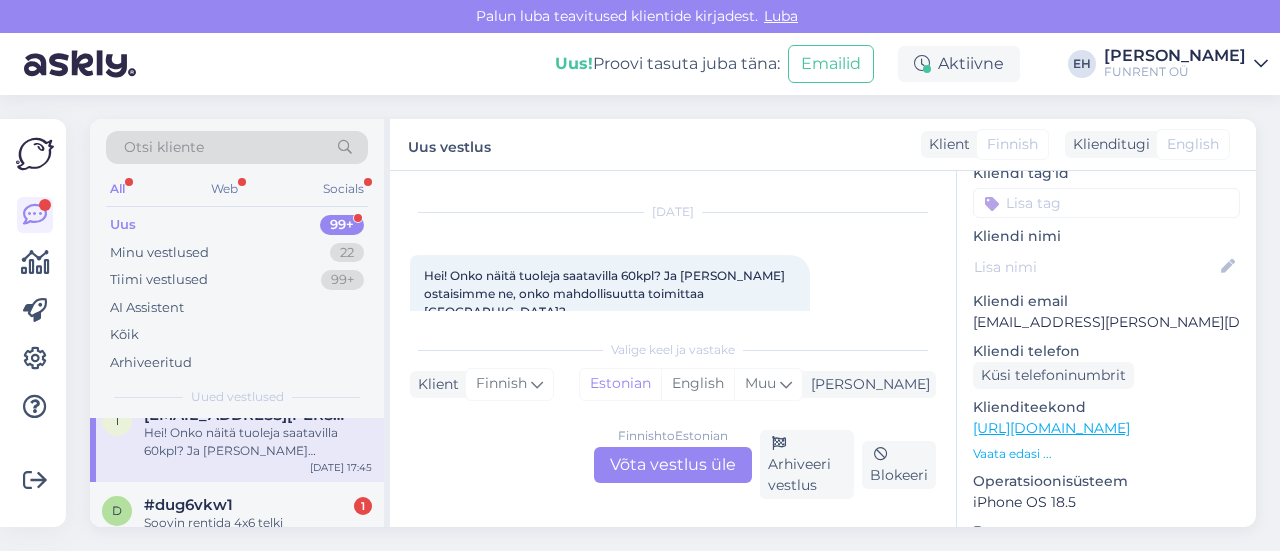 click on "Finnish  to  Estonian" at bounding box center [673, 436] 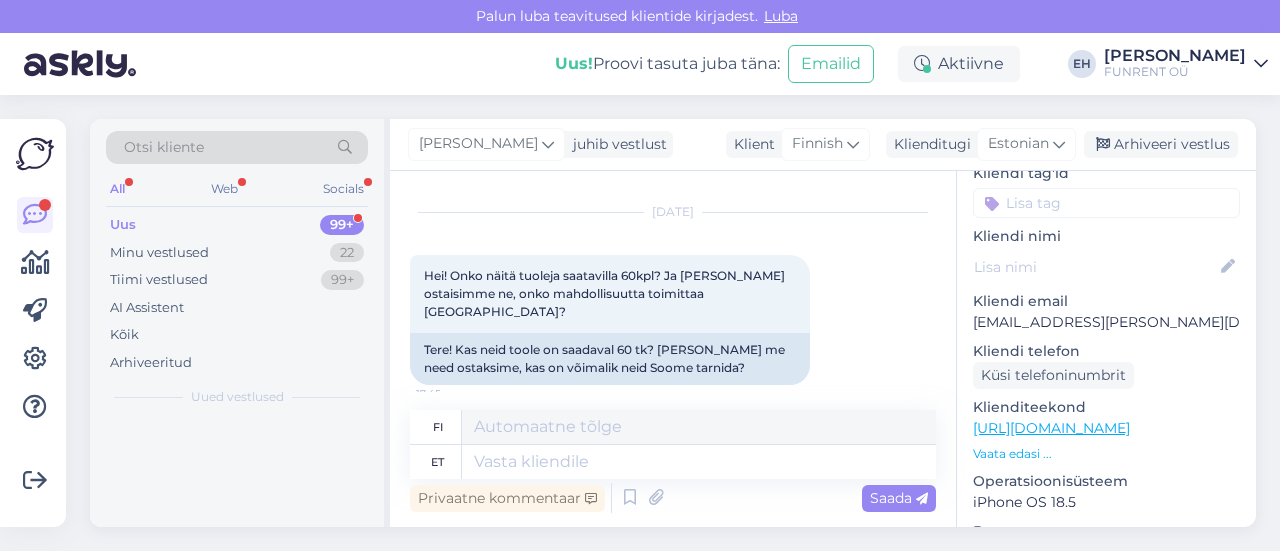 scroll, scrollTop: 38, scrollLeft: 0, axis: vertical 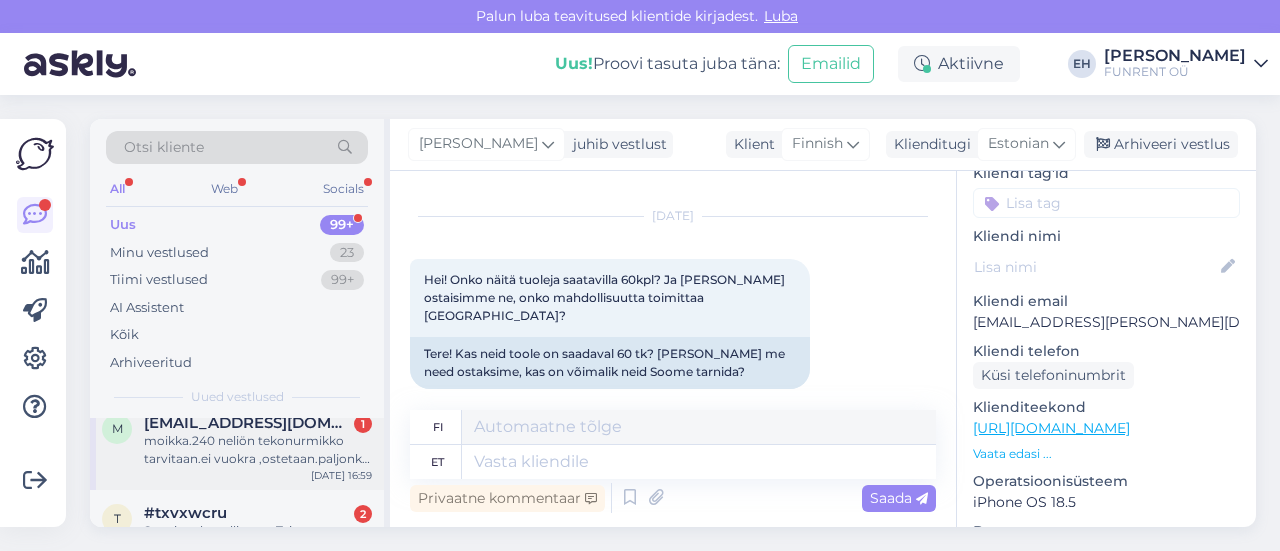 click on "moikka.240 neliön tekonurmikko tarvitaan.ei vuokra ,ostetaan.paljonko maksa?" at bounding box center (258, 450) 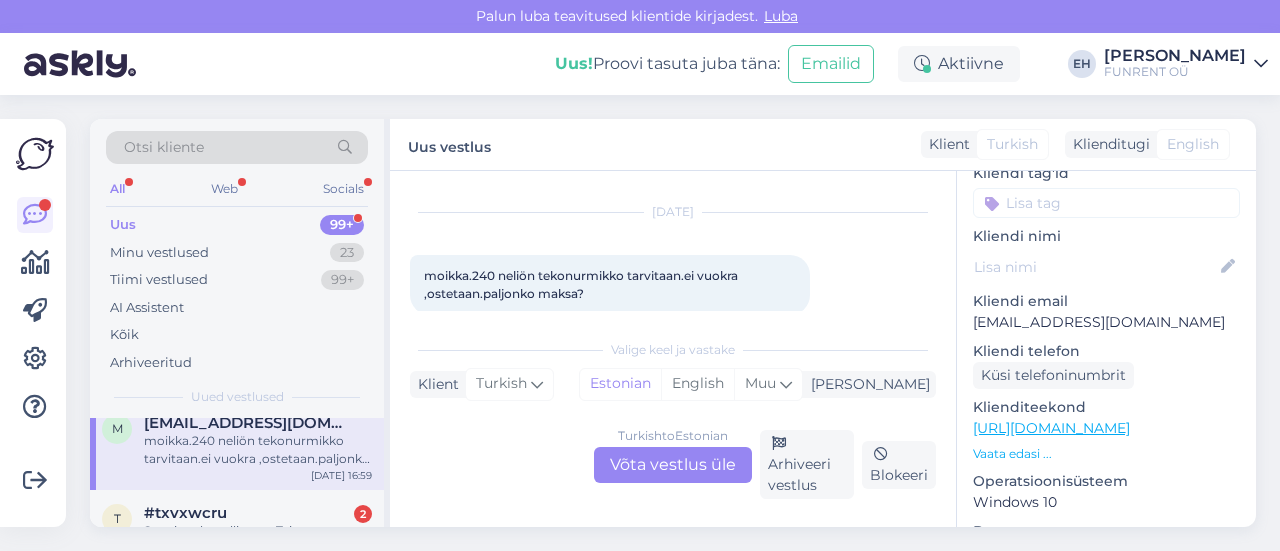 click on "Turkish  to  Estonian" at bounding box center (673, 436) 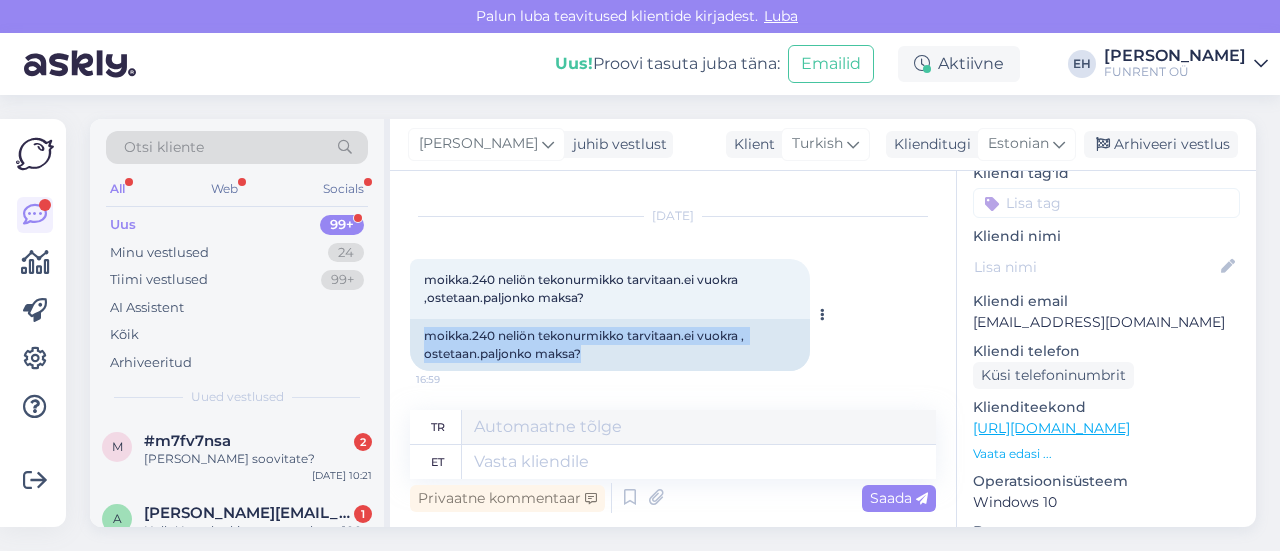 drag, startPoint x: 616, startPoint y: 352, endPoint x: 416, endPoint y: 341, distance: 200.30228 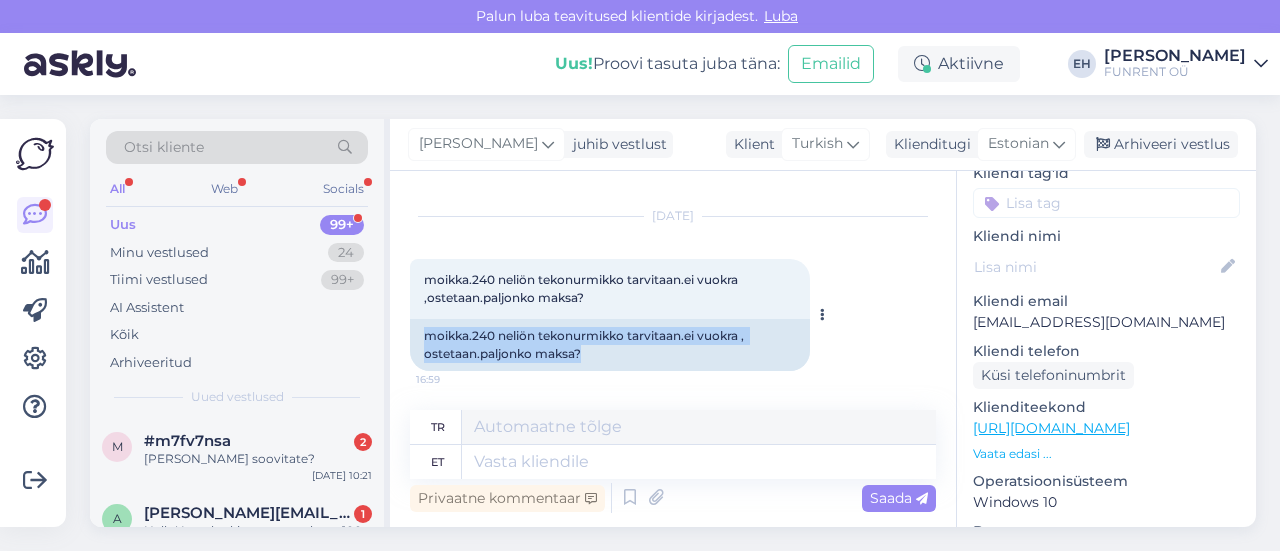 copy on "moikka.240 neliön tekonurmikko tarvitaan.ei vuokra , ostetaan.paljonko maksa?" 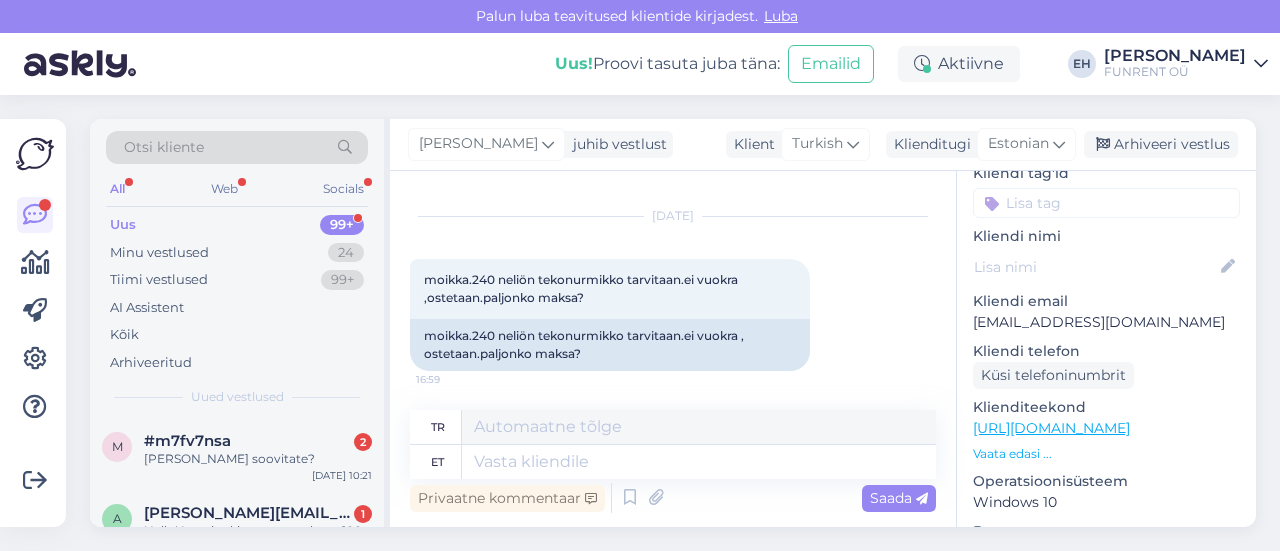 click on "tr" at bounding box center (438, 427) 